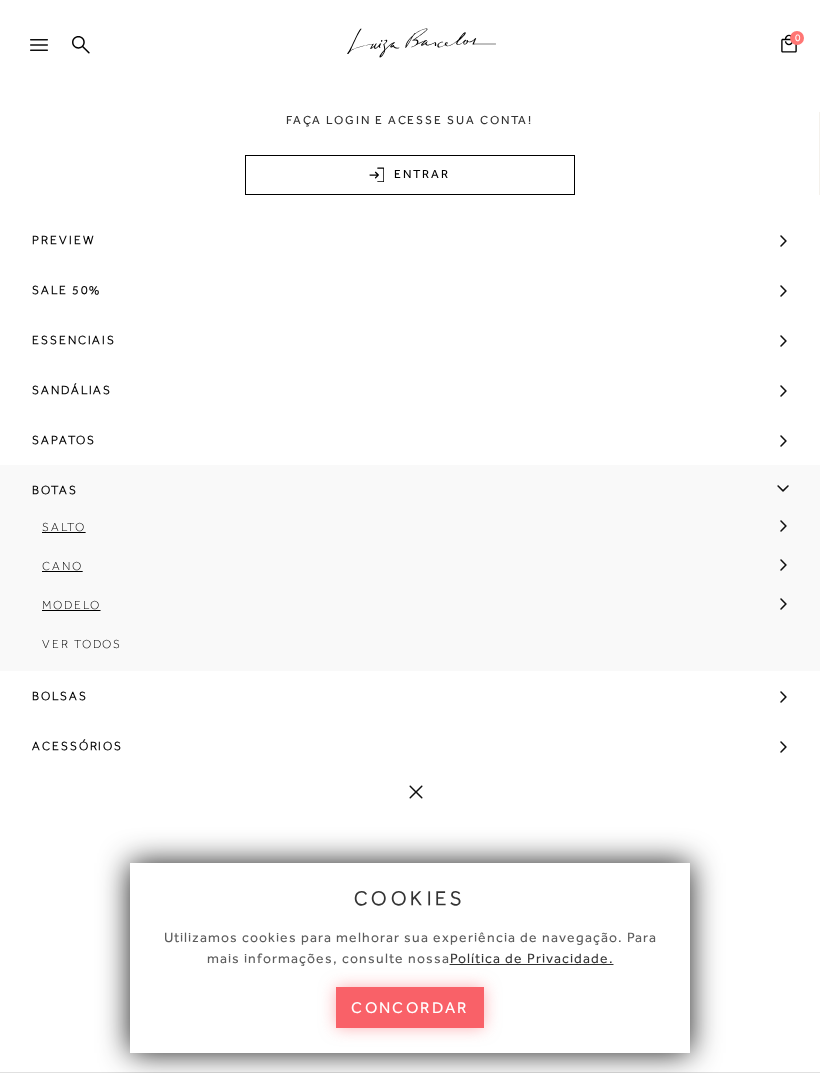 scroll, scrollTop: 0, scrollLeft: 0, axis: both 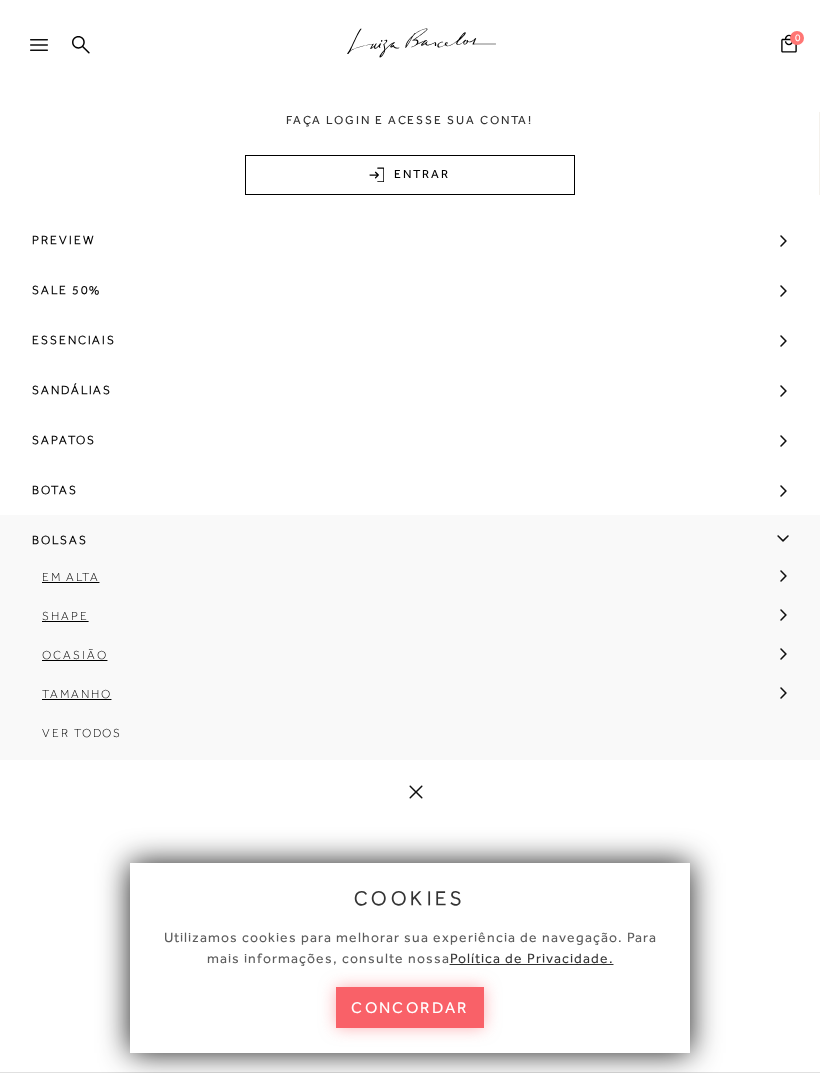 click on "Ver Todos" at bounding box center [82, 733] 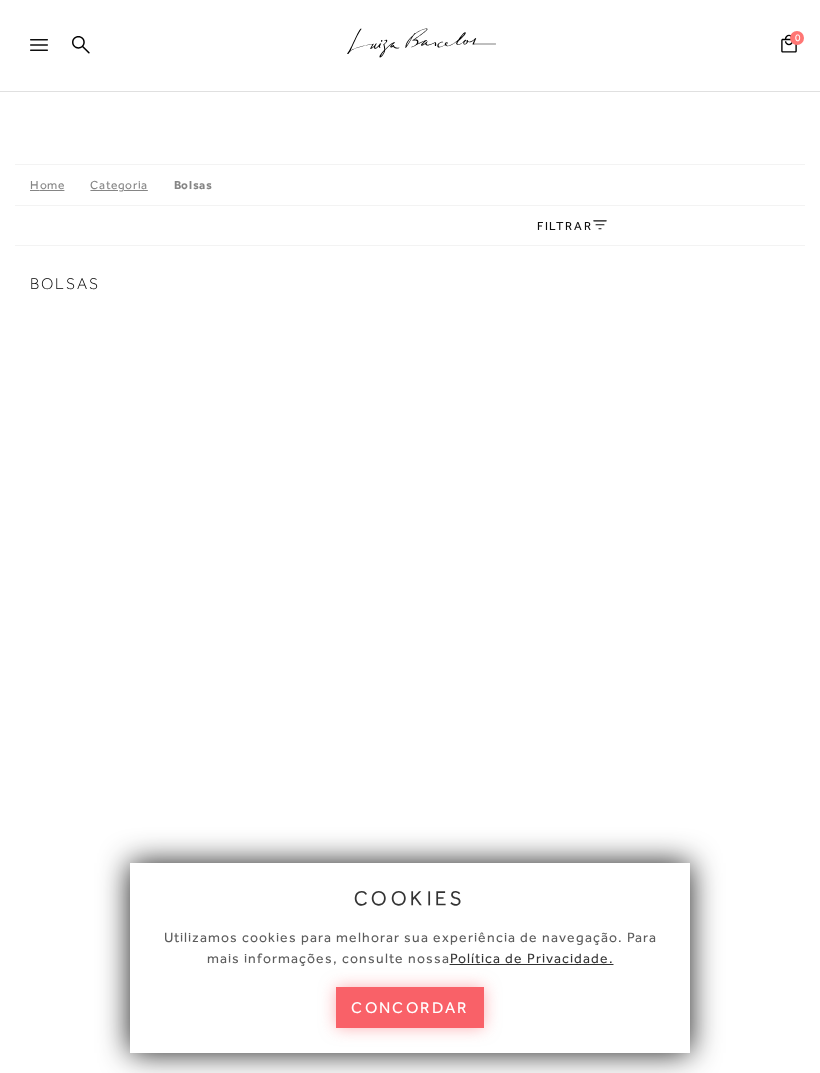 click on "concordar" at bounding box center (410, 1007) 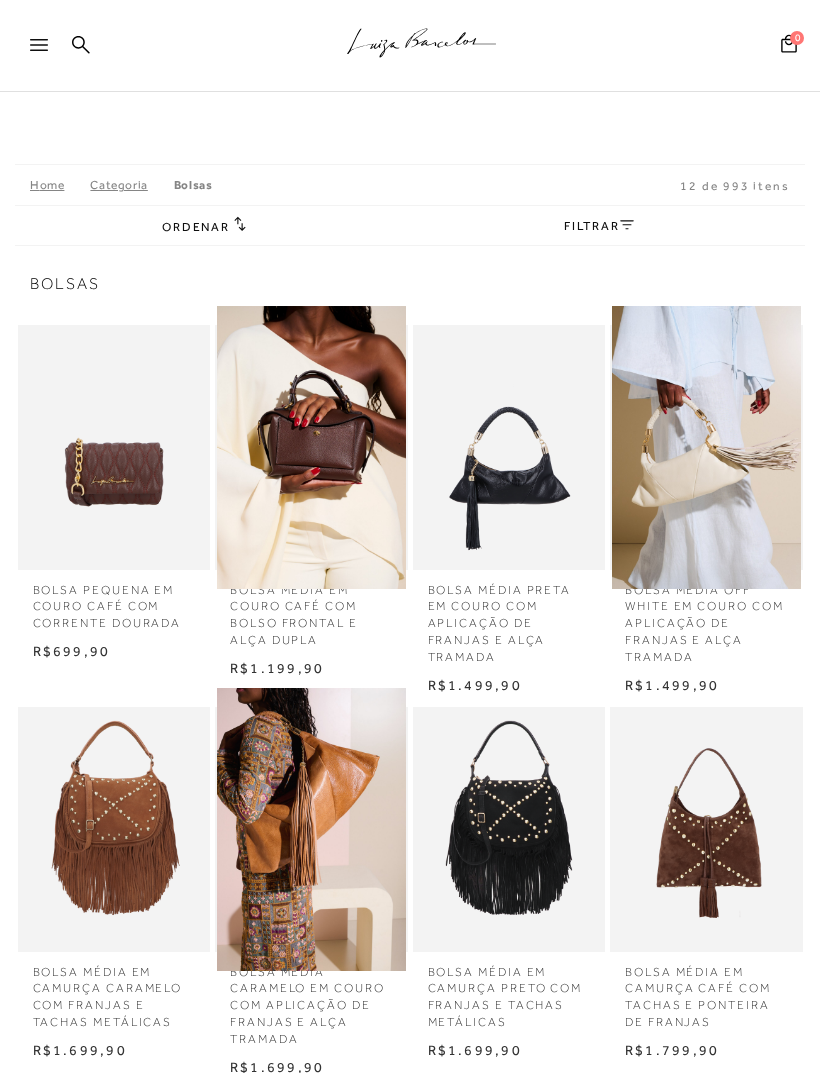 click at bounding box center [114, 447] 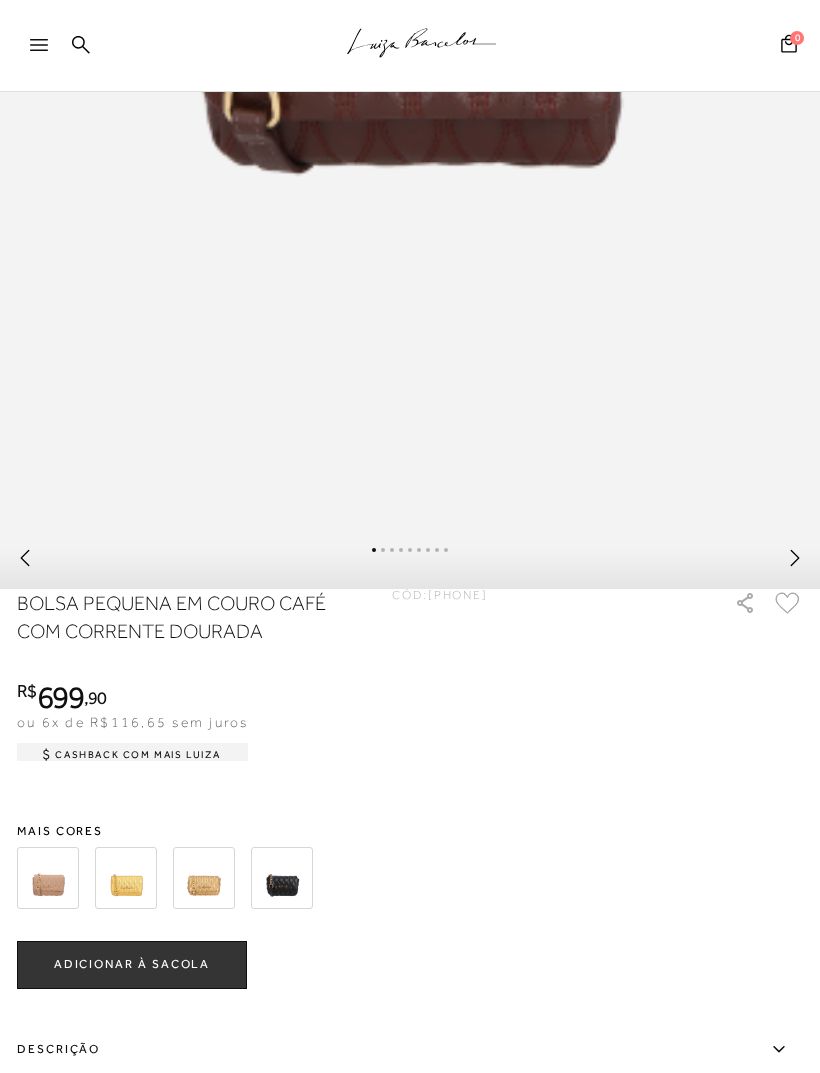 scroll, scrollTop: 846, scrollLeft: 0, axis: vertical 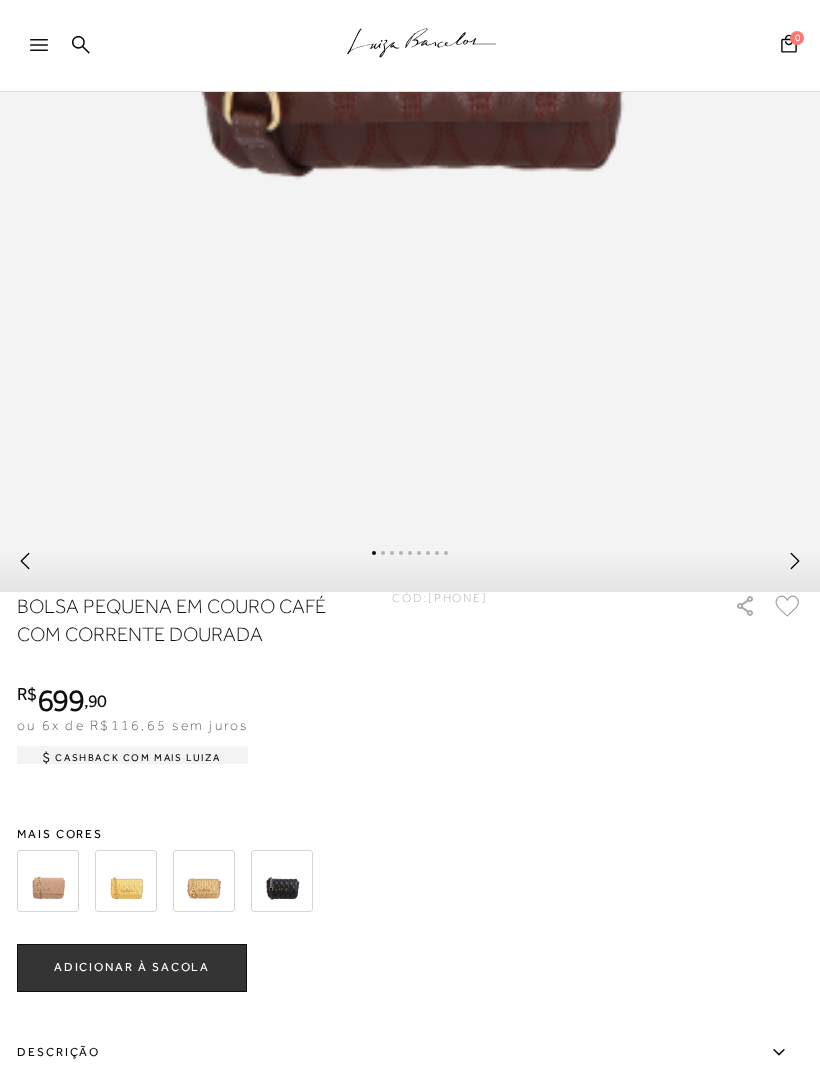 click at bounding box center (204, 881) 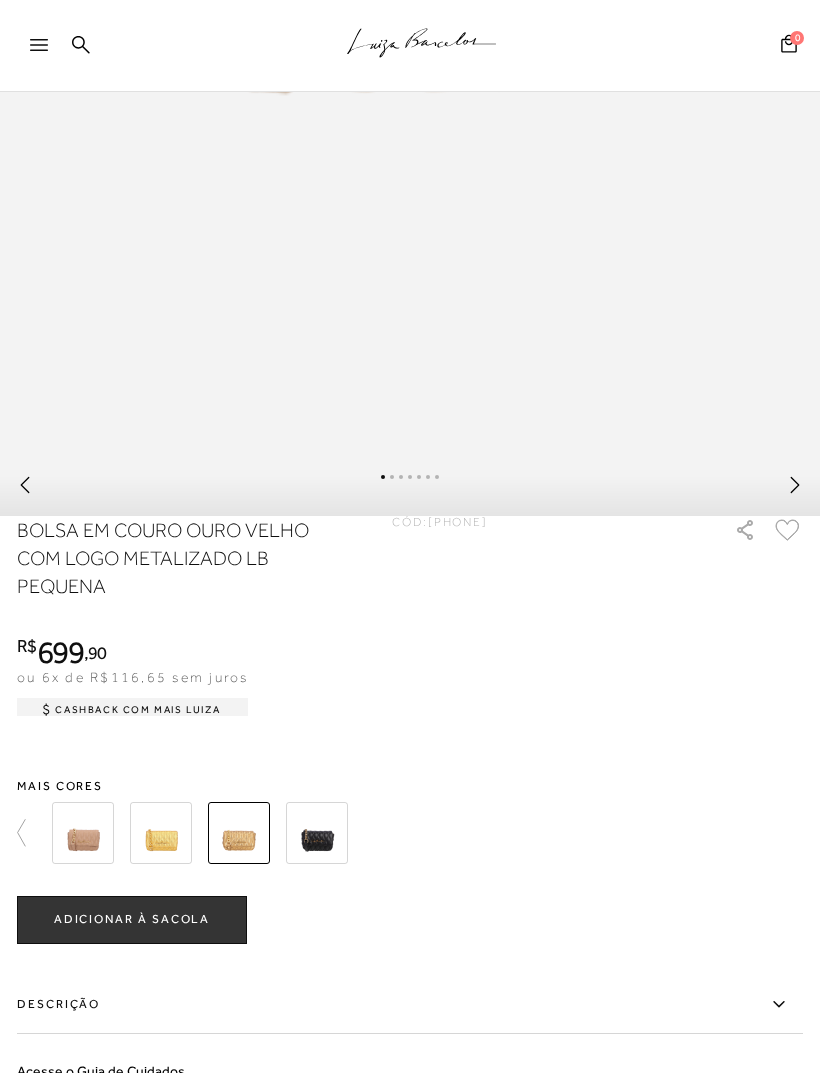 scroll, scrollTop: 924, scrollLeft: 0, axis: vertical 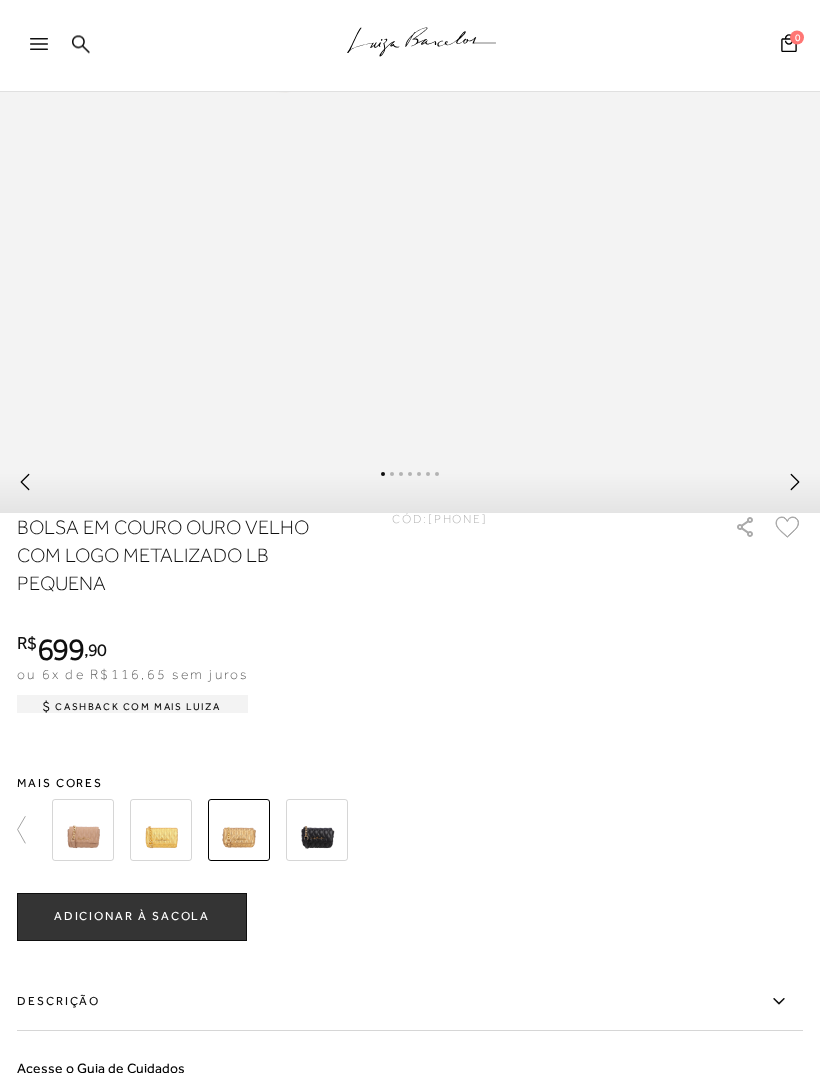 click at bounding box center [410, 290] 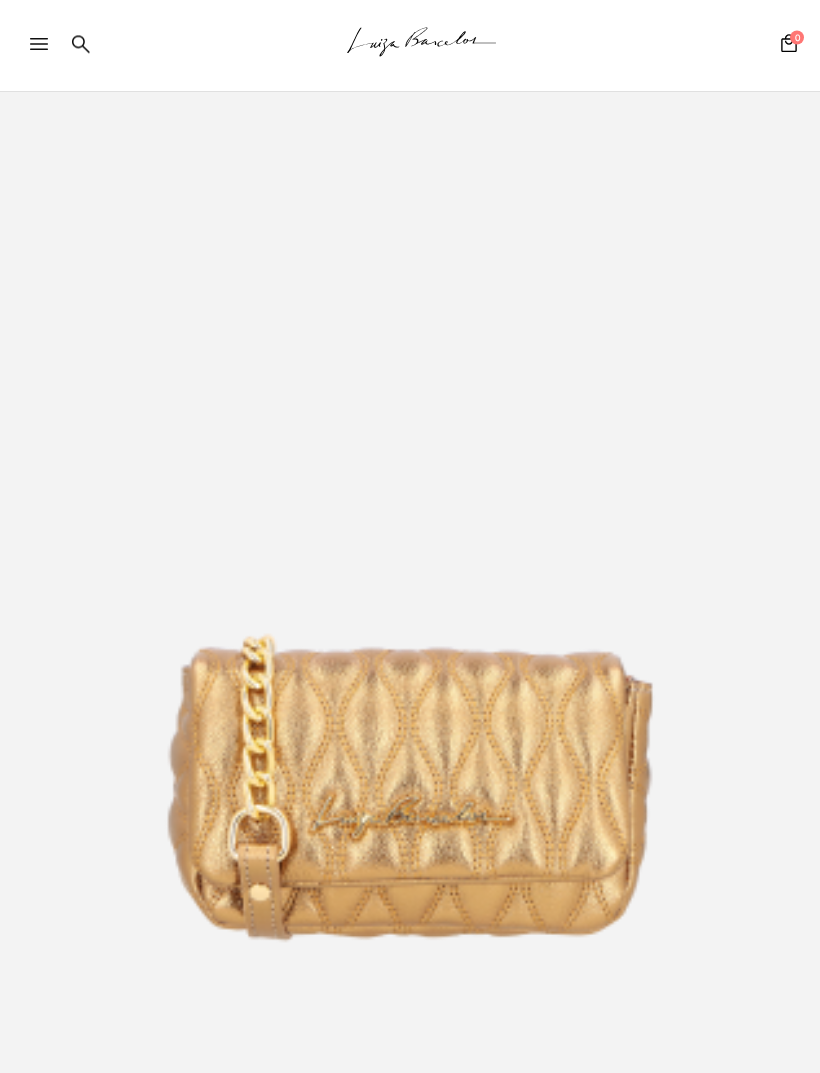 scroll, scrollTop: 0, scrollLeft: 0, axis: both 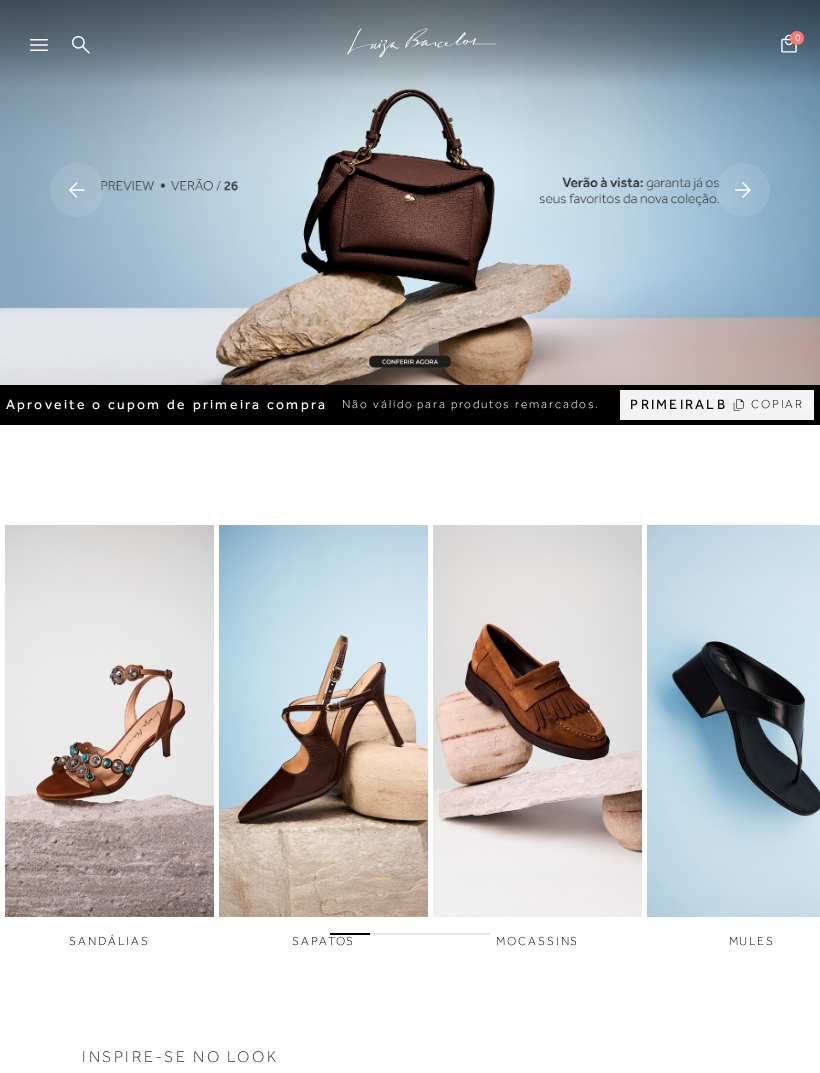click at bounding box center (48, 51) 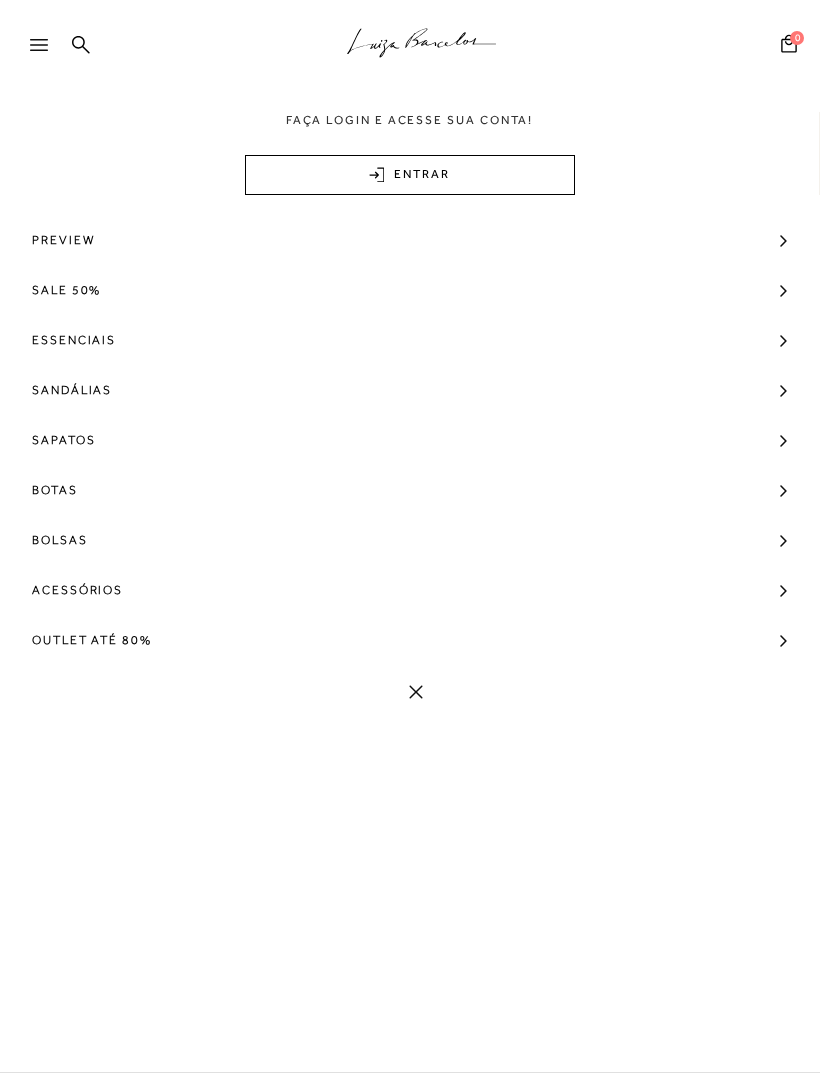 click on "Bolsas" at bounding box center [410, 540] 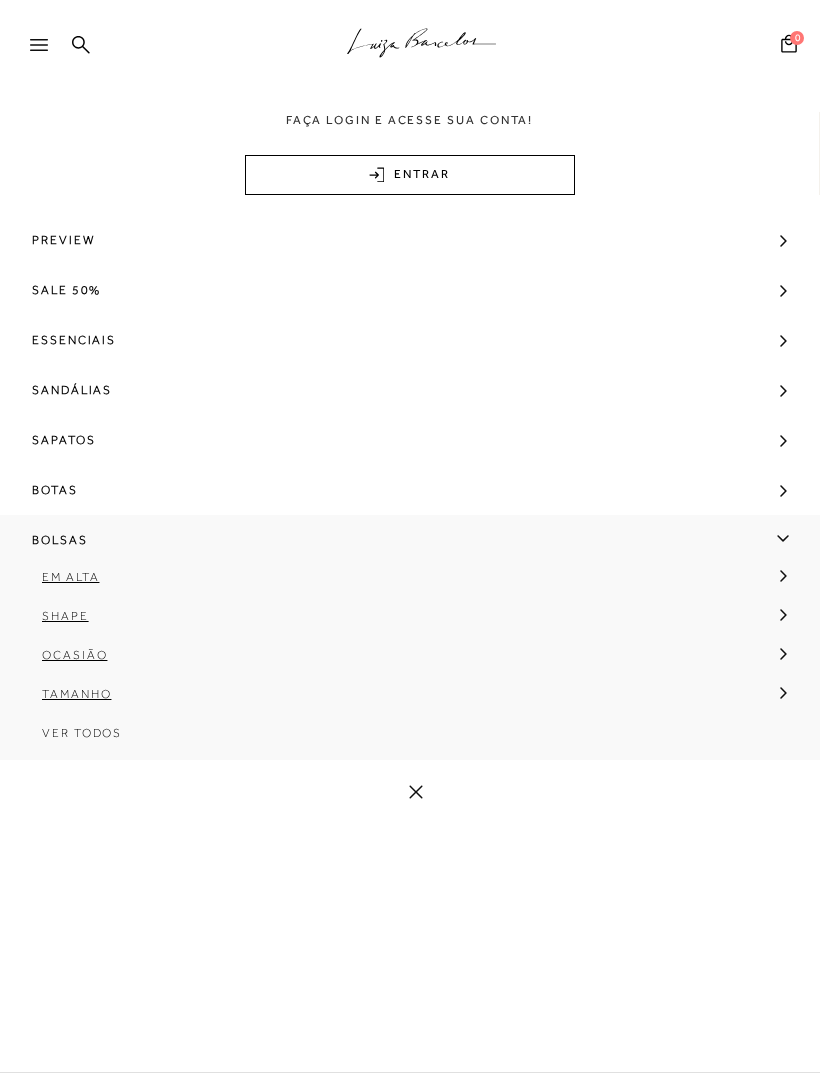 click on "Ver Todos" at bounding box center [82, 733] 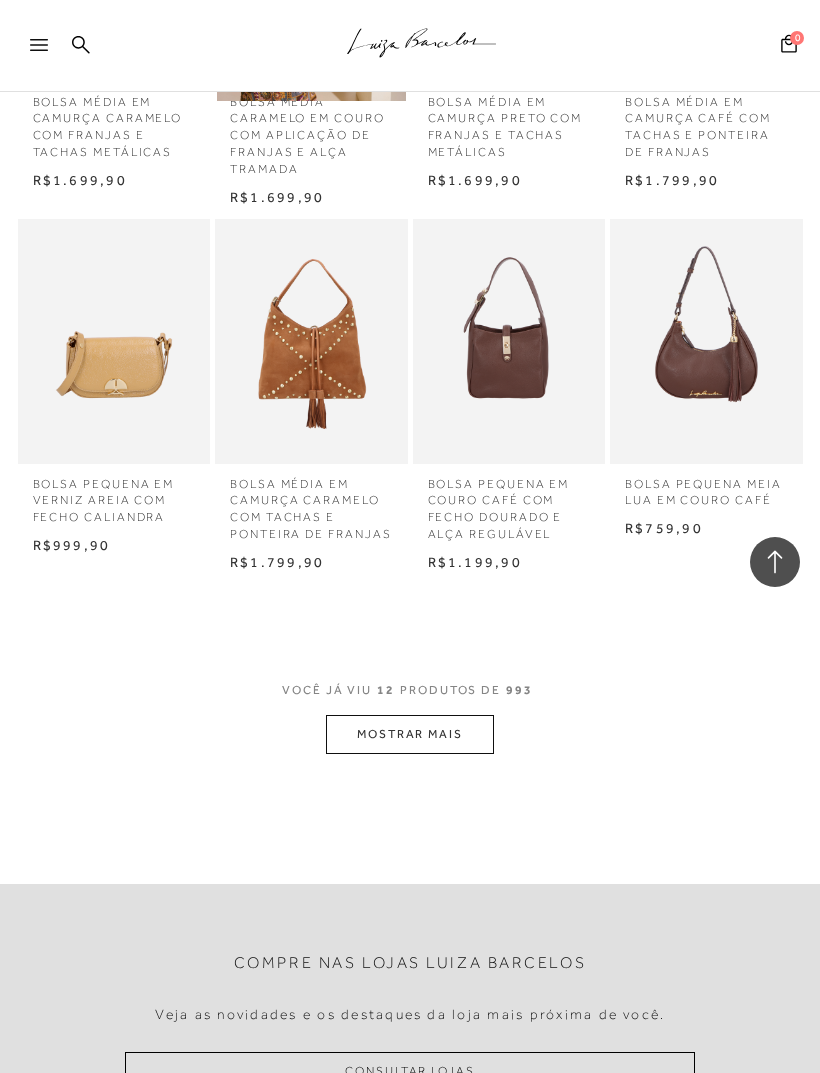 scroll, scrollTop: 863, scrollLeft: 0, axis: vertical 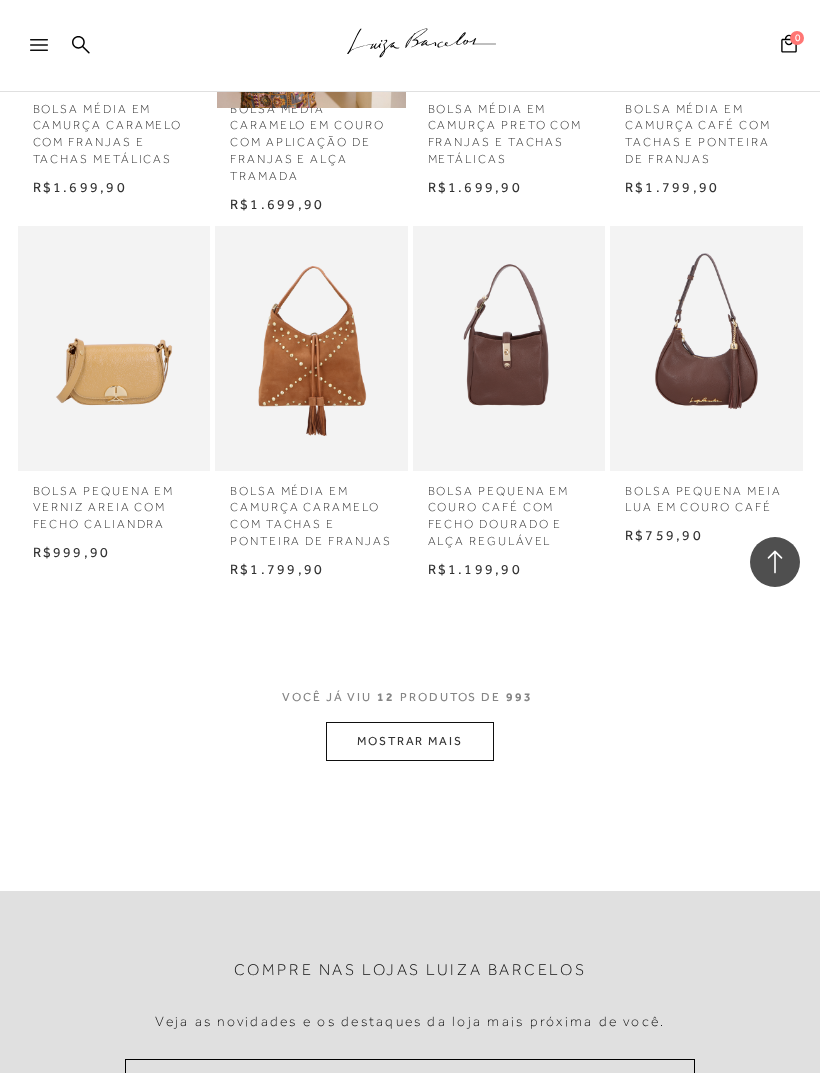 click on "MOSTRAR MAIS" at bounding box center (410, 741) 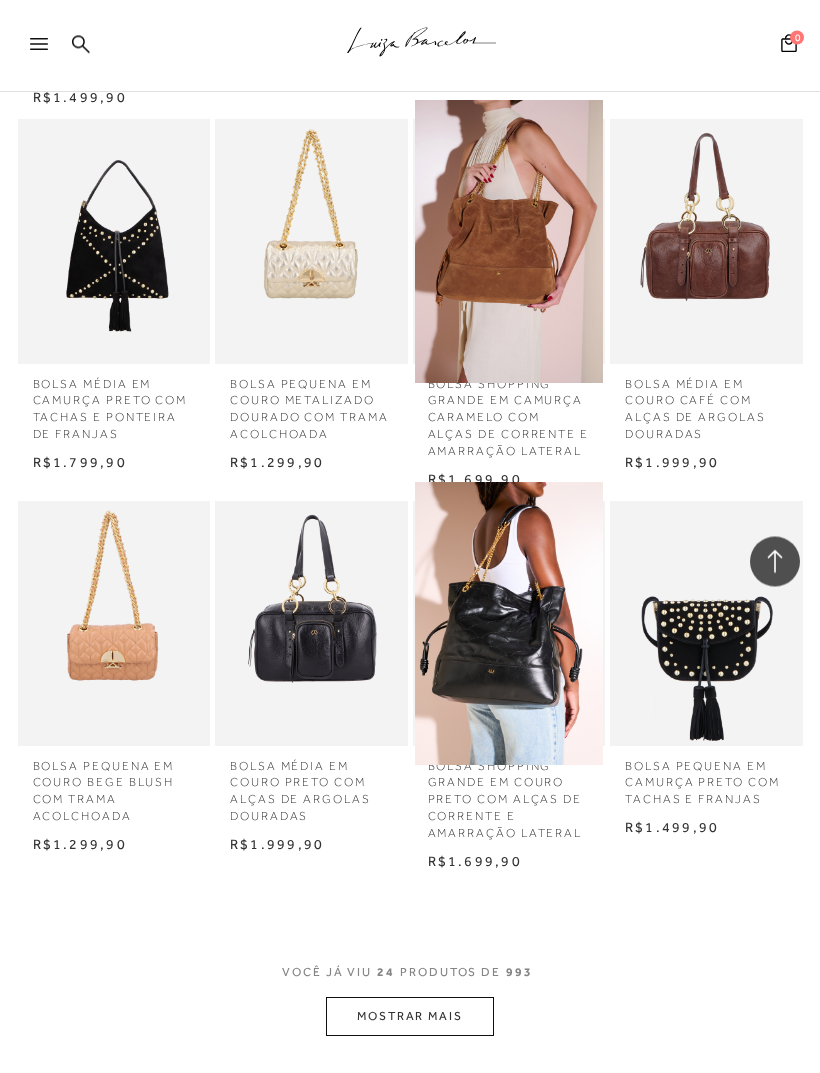 scroll, scrollTop: 1888, scrollLeft: 0, axis: vertical 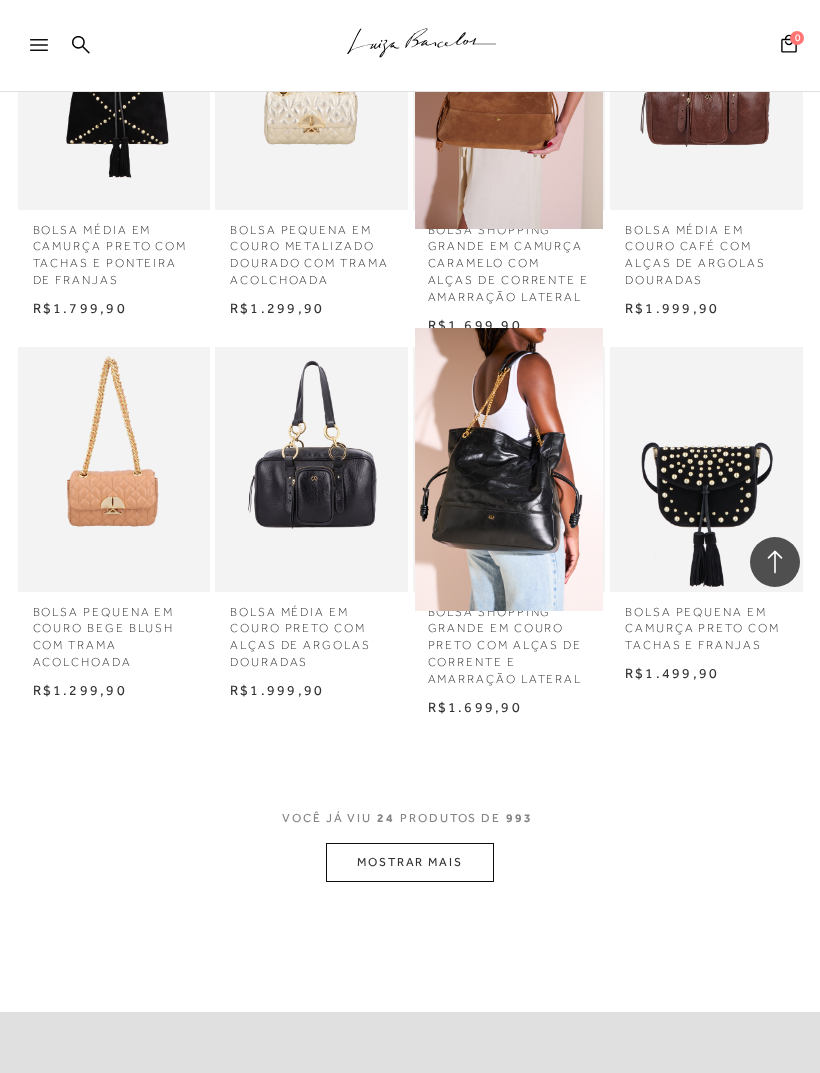click on "MOSTRAR MAIS" at bounding box center (410, 862) 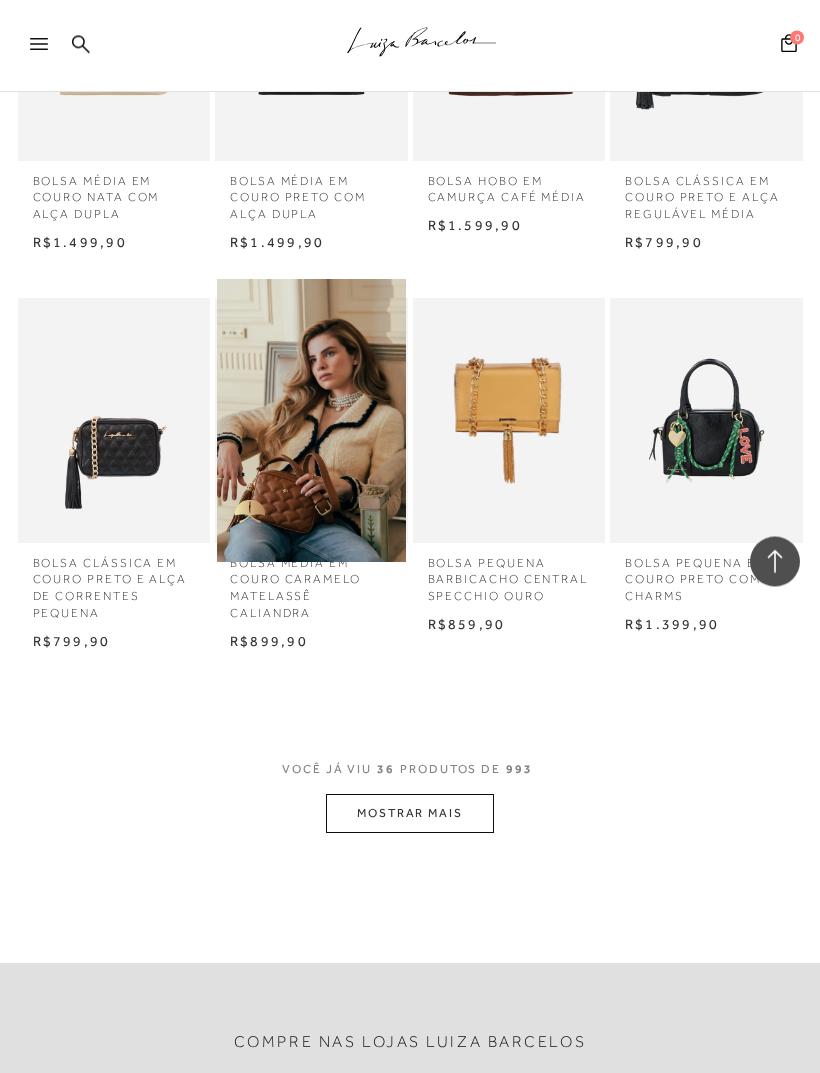 scroll, scrollTop: 3085, scrollLeft: 0, axis: vertical 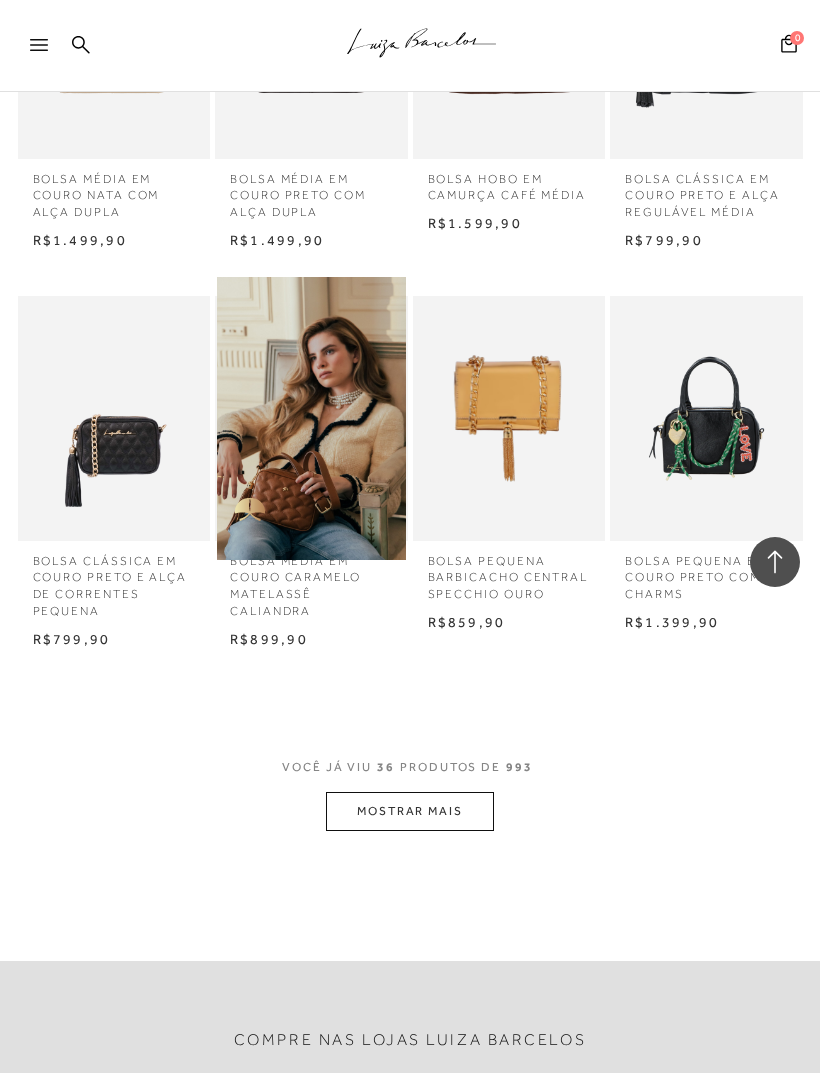 click on "MOSTRAR MAIS" at bounding box center (410, 811) 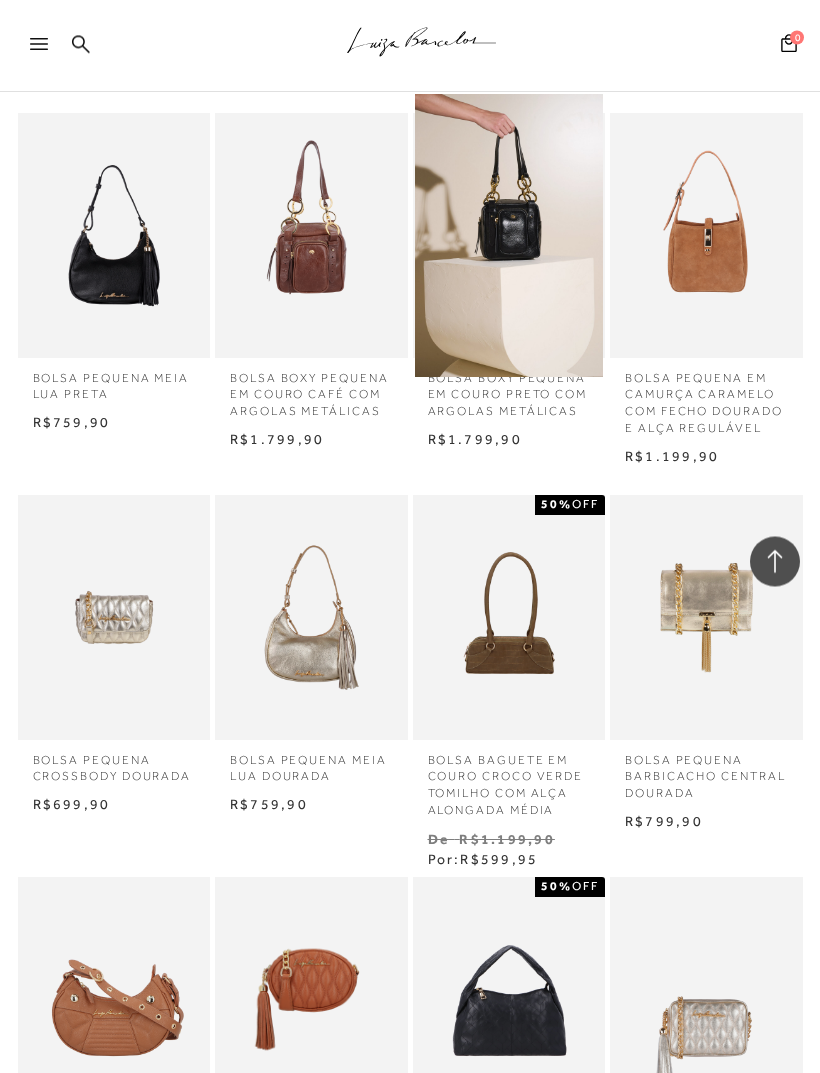 scroll, scrollTop: 3733, scrollLeft: 0, axis: vertical 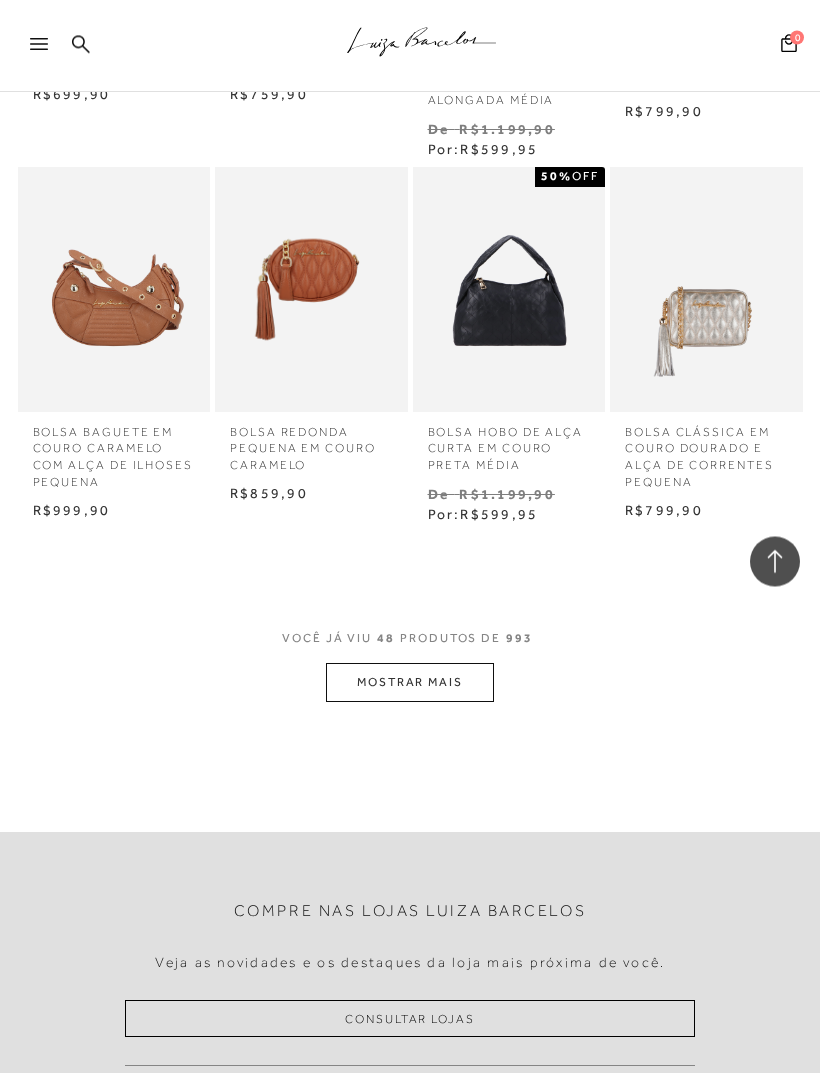 click on "MOSTRAR MAIS" at bounding box center (410, 683) 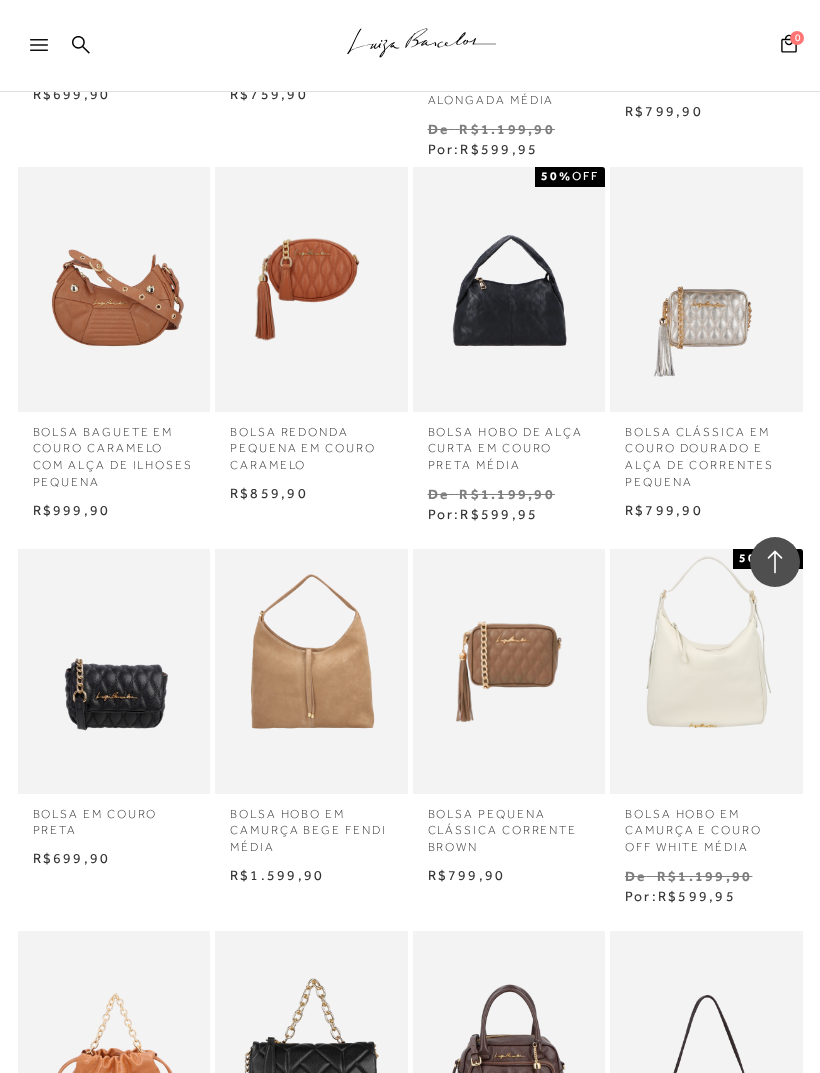 scroll, scrollTop: 4314, scrollLeft: 0, axis: vertical 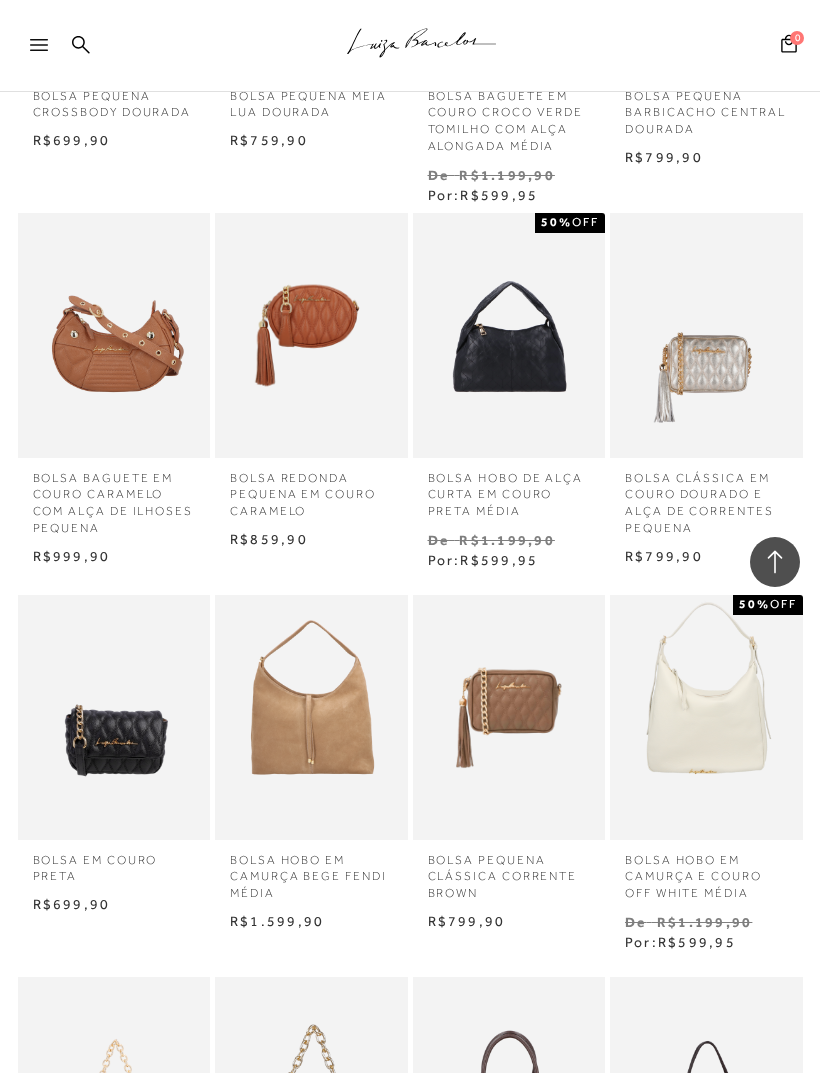 click at bounding box center (114, 335) 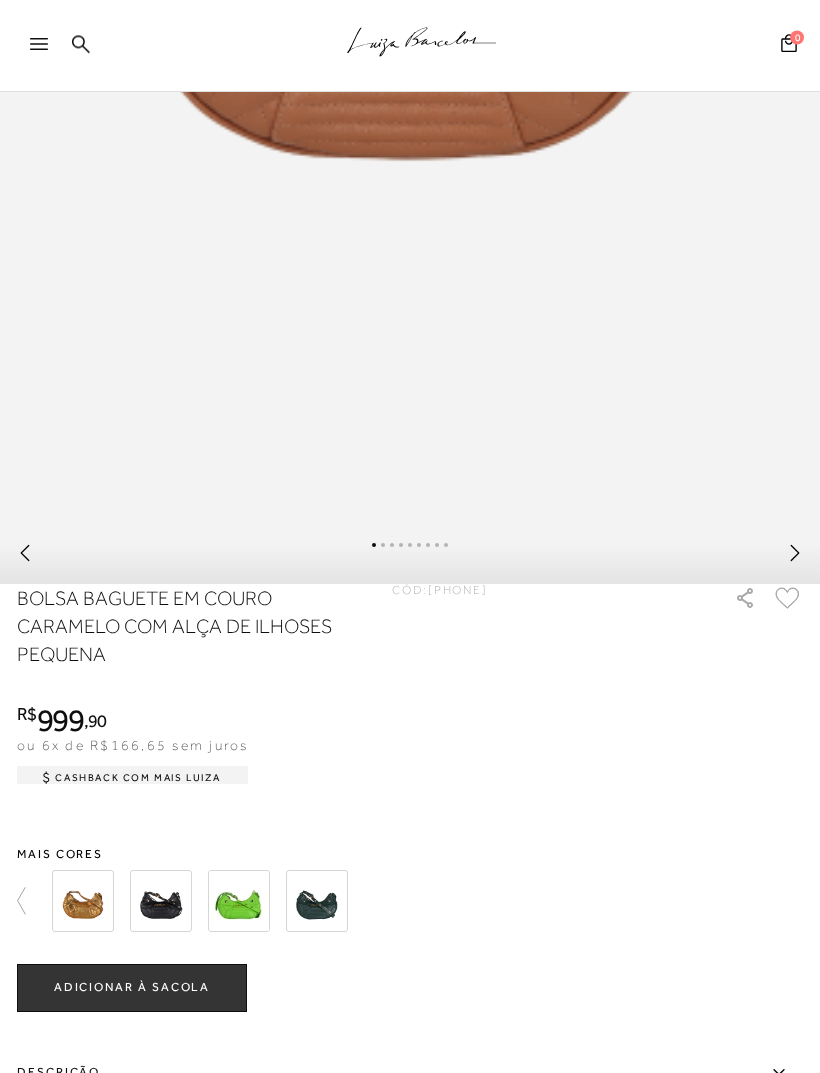scroll, scrollTop: 851, scrollLeft: 0, axis: vertical 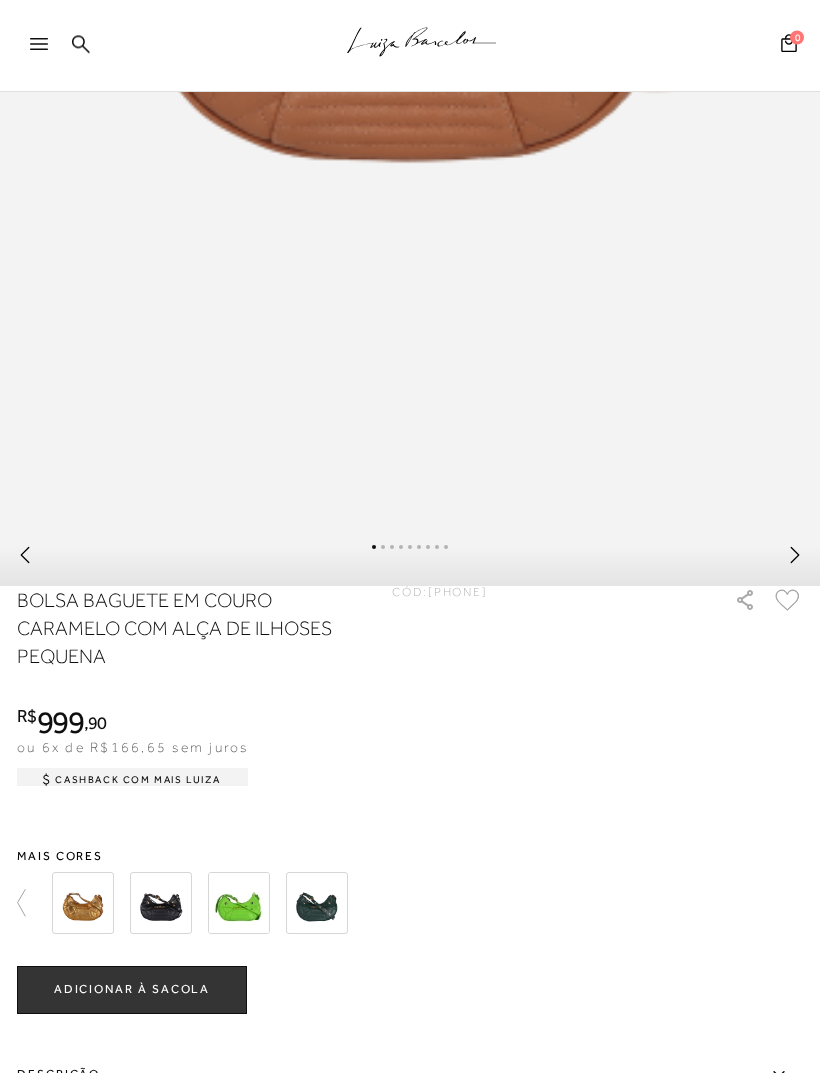 click 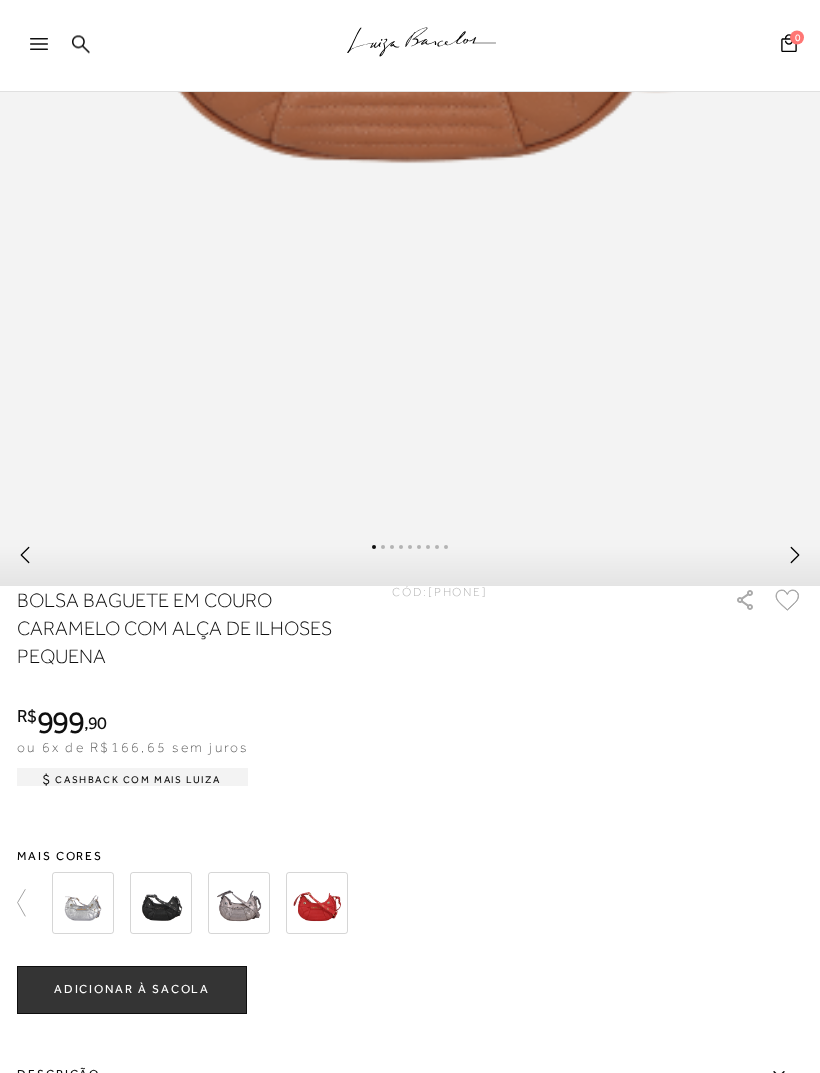 scroll, scrollTop: 852, scrollLeft: 0, axis: vertical 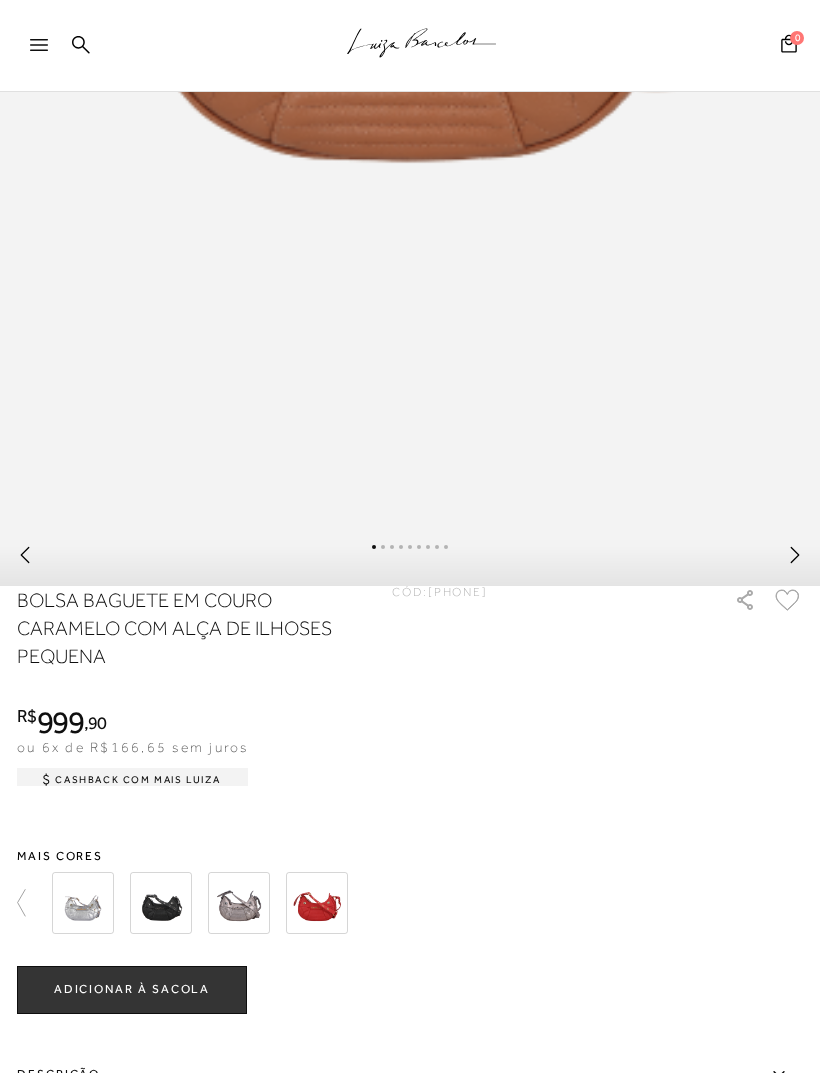 click 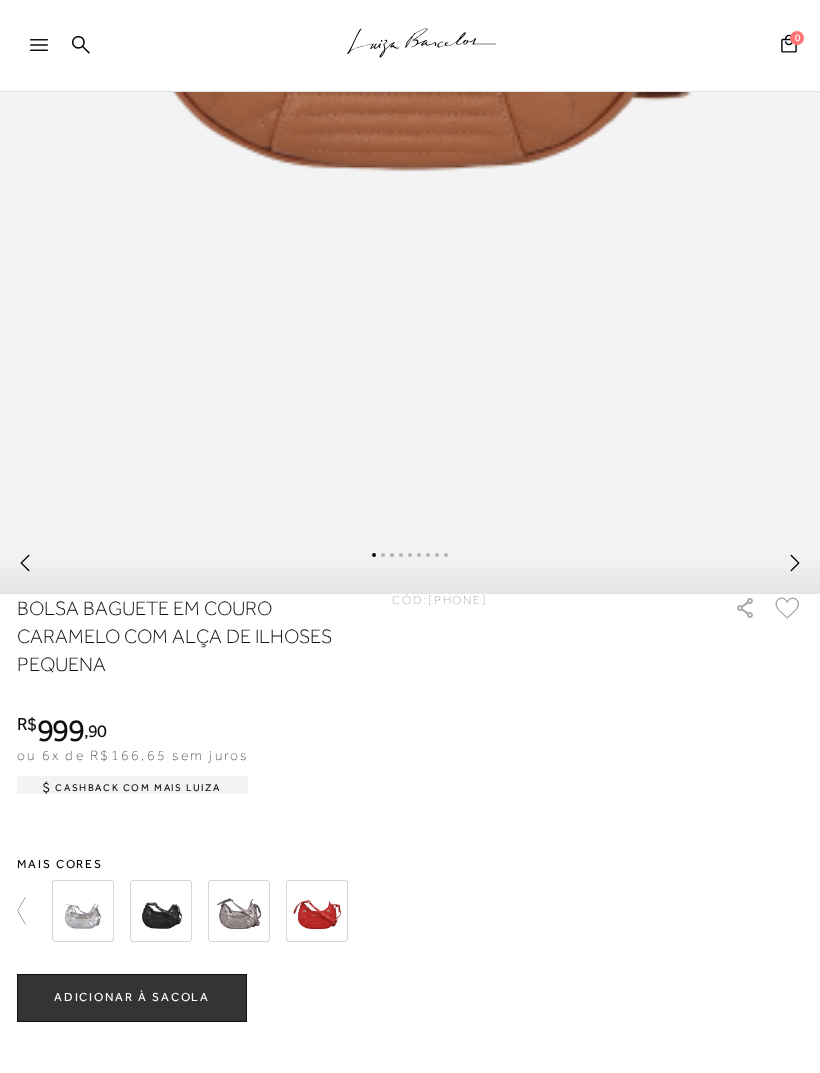 click at bounding box center (161, 911) 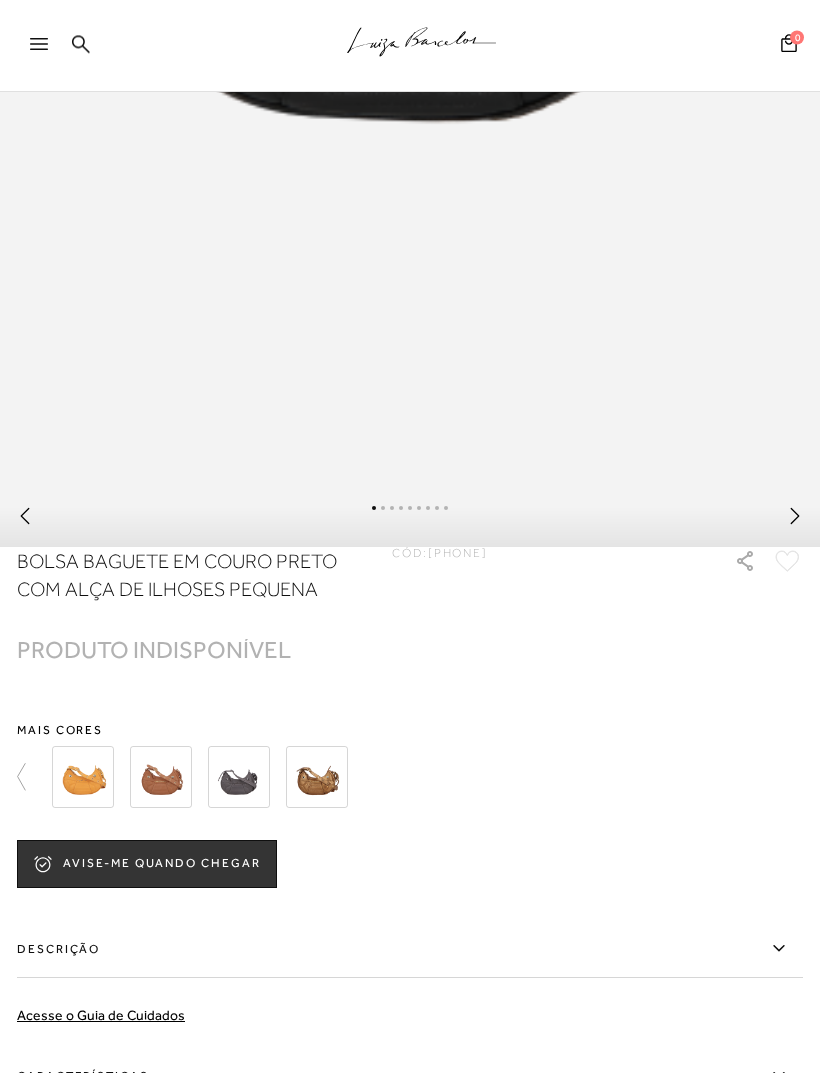 scroll, scrollTop: 907, scrollLeft: 0, axis: vertical 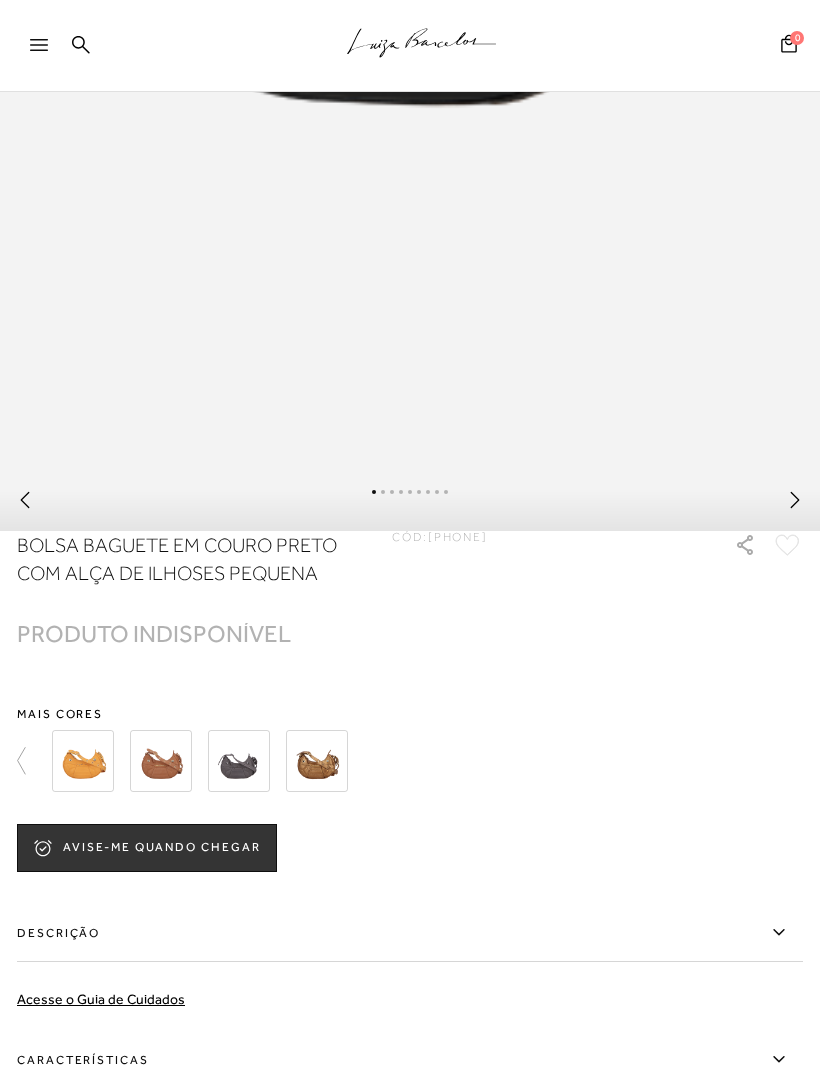 click 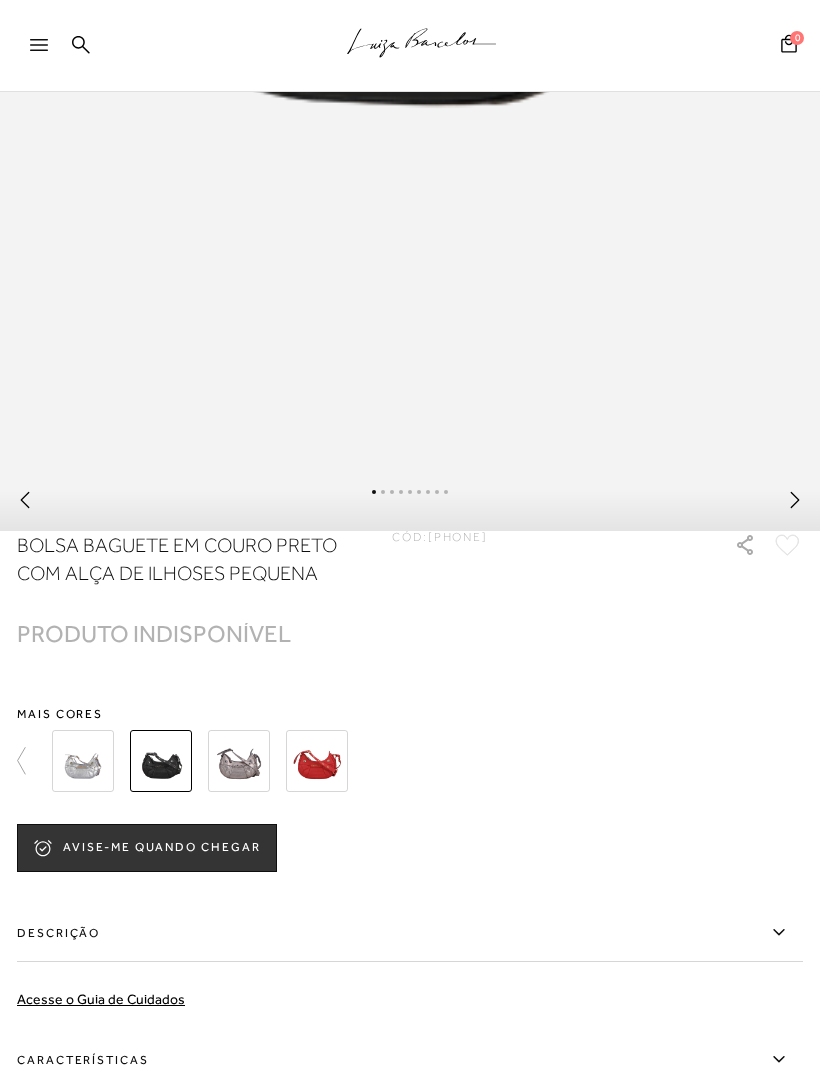 click 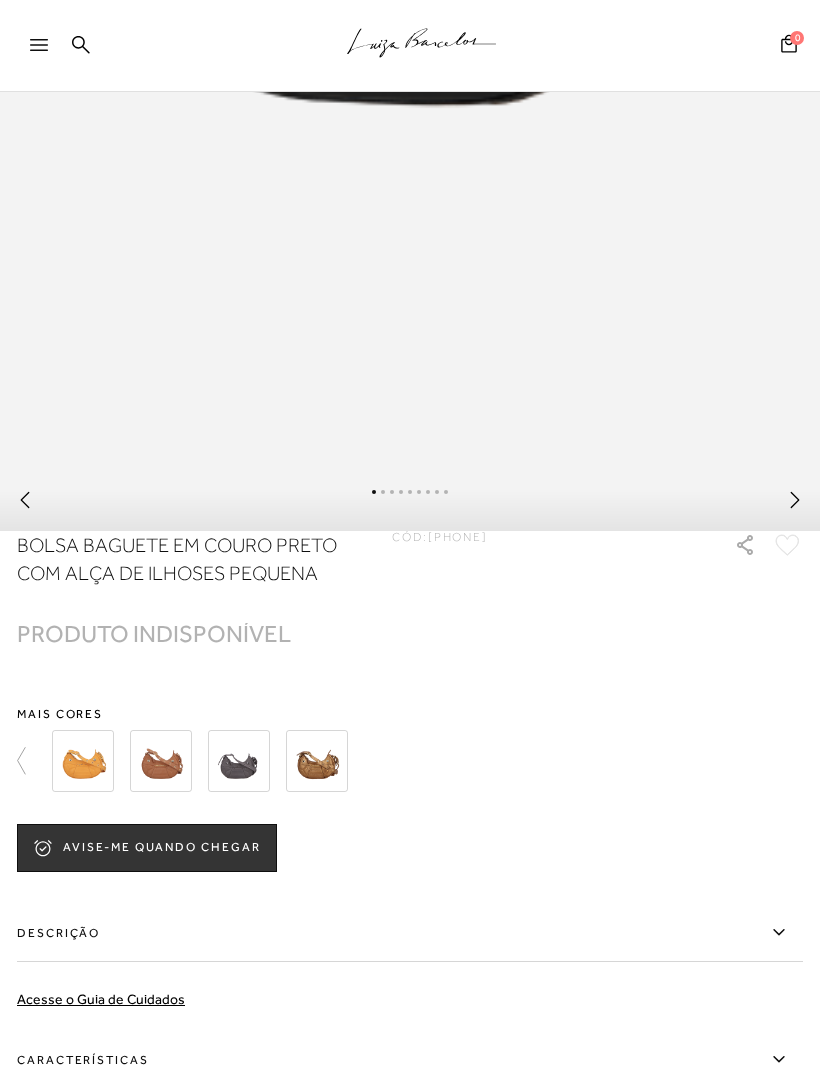 click at bounding box center [161, 761] 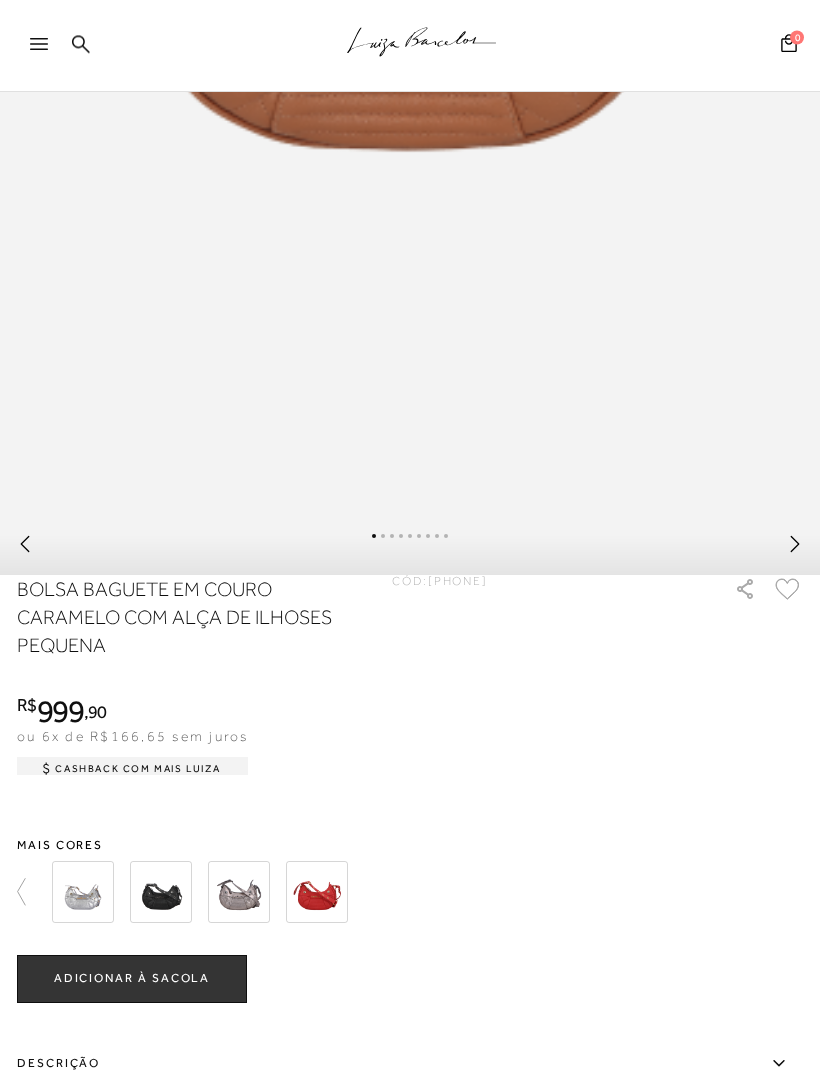 scroll, scrollTop: 863, scrollLeft: 0, axis: vertical 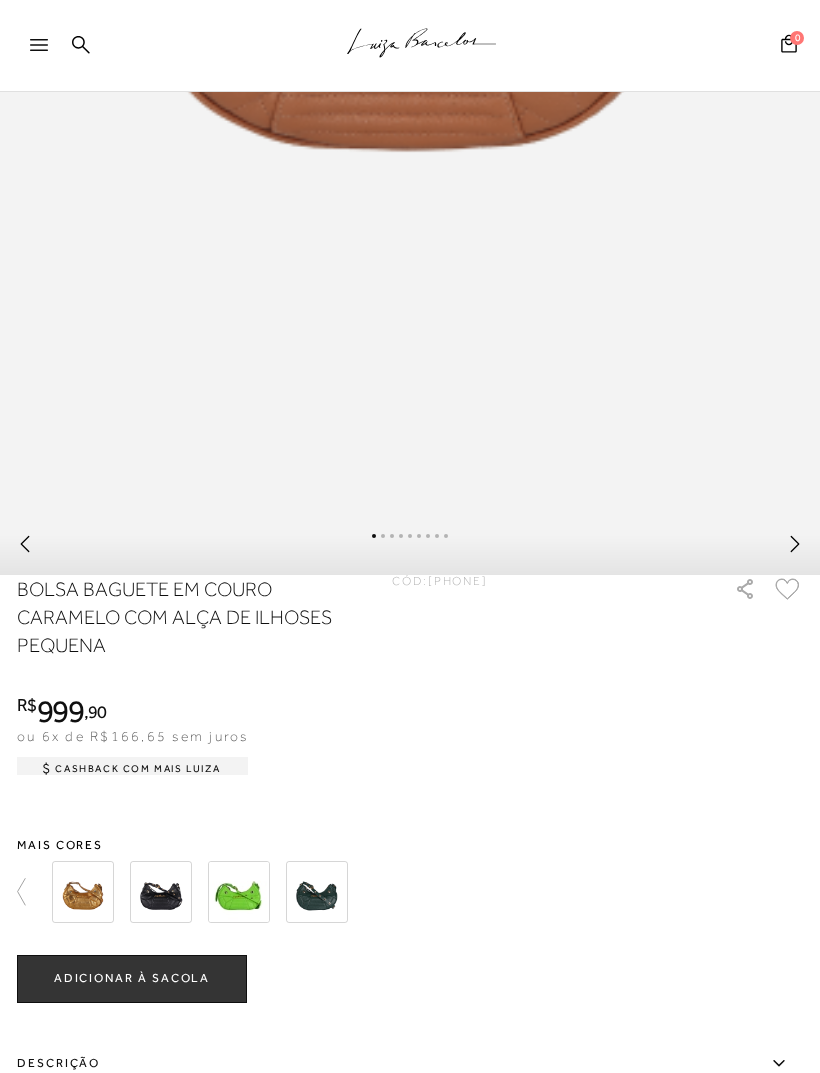 click on "BOLSA BAGUETE EM COURO CARAMELO COM ALÇA DE ILHOSES PEQUENA
CÓD:
[PRODUCT_CODE]
×
É necessário selecionar um tamanho para adicionar o produto como favorito.
R$ 999 , 90
ou 6x de R$166,65 sem juros
Cashback com Mais Luiza
R$999,90" at bounding box center (410, 994) 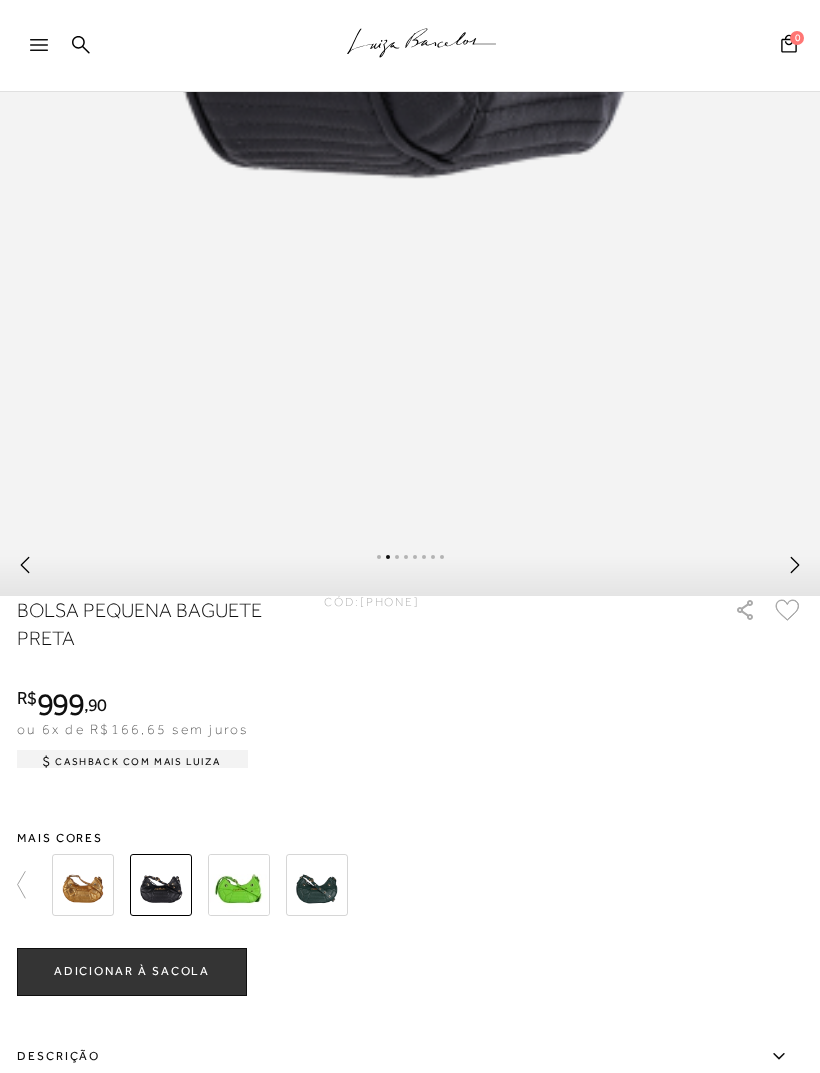scroll, scrollTop: 880, scrollLeft: 0, axis: vertical 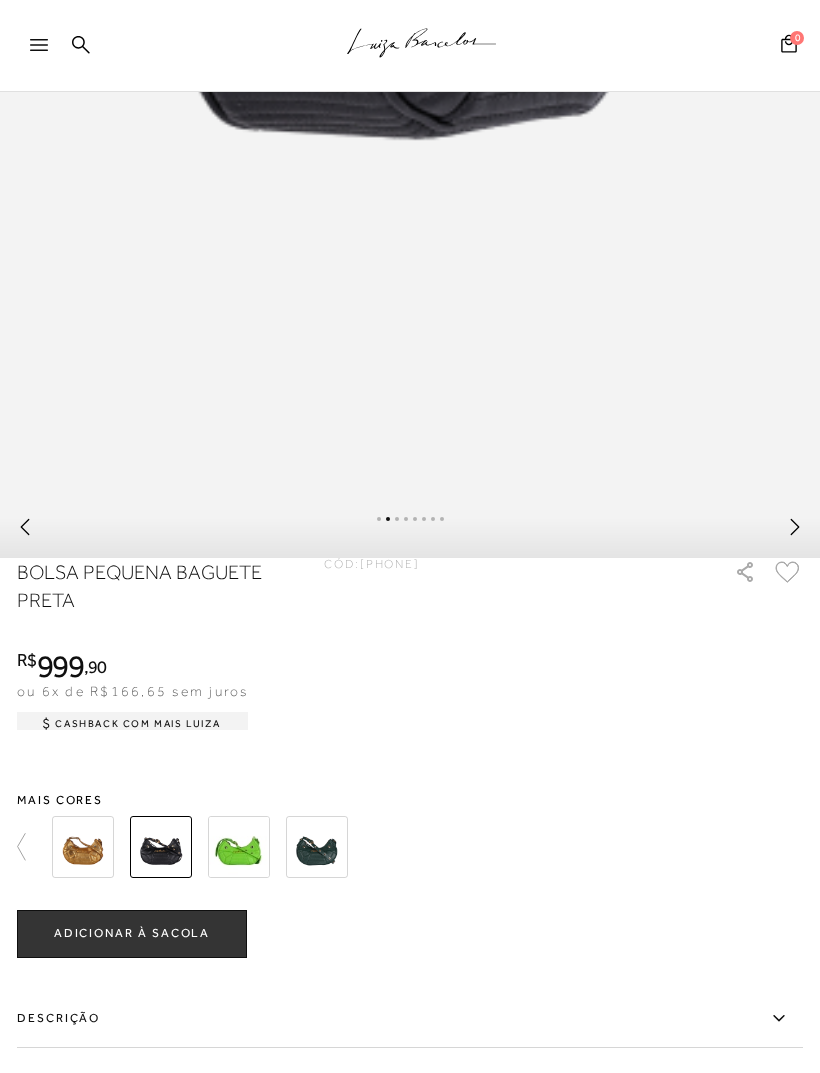click on "ADICIONAR À SACOLA" at bounding box center (132, 933) 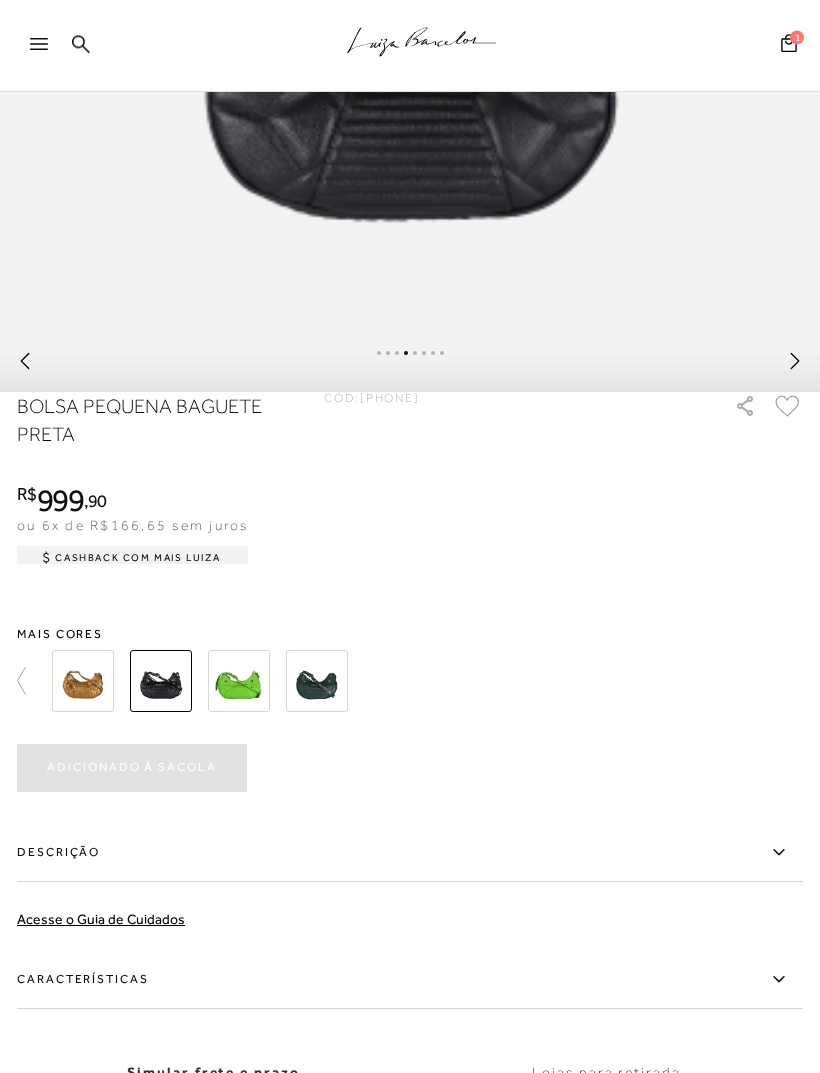 scroll, scrollTop: 1046, scrollLeft: 0, axis: vertical 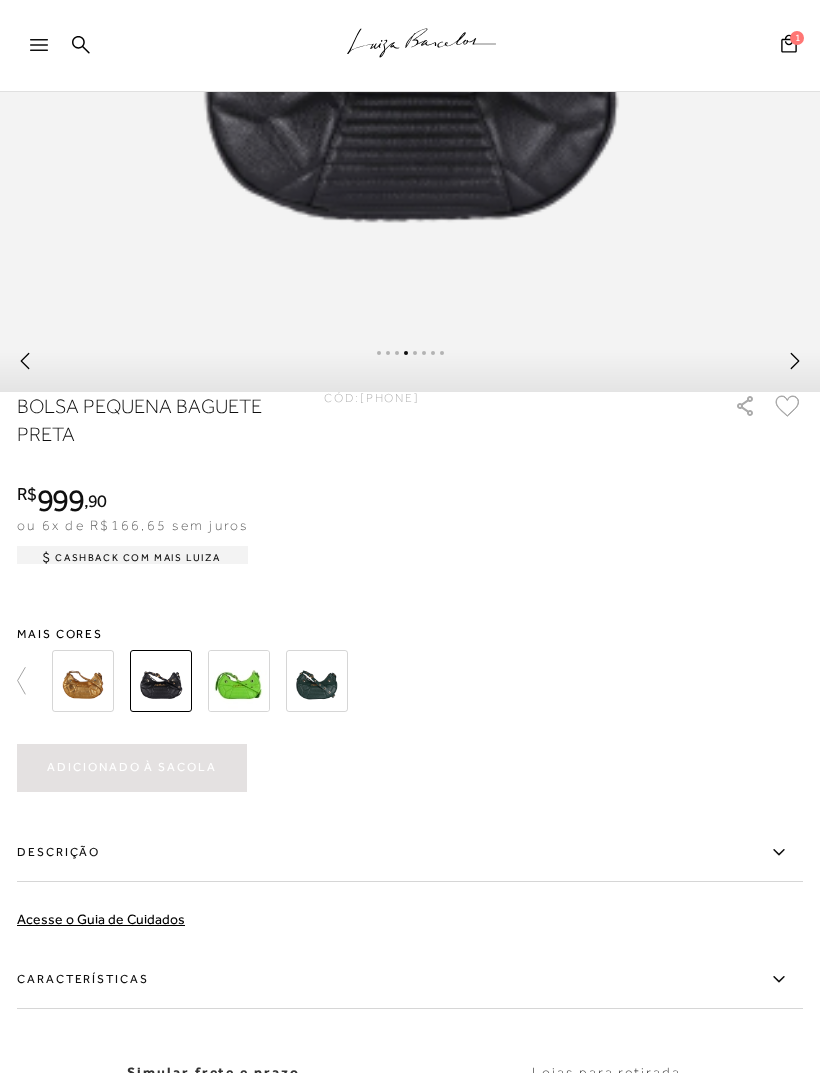 click 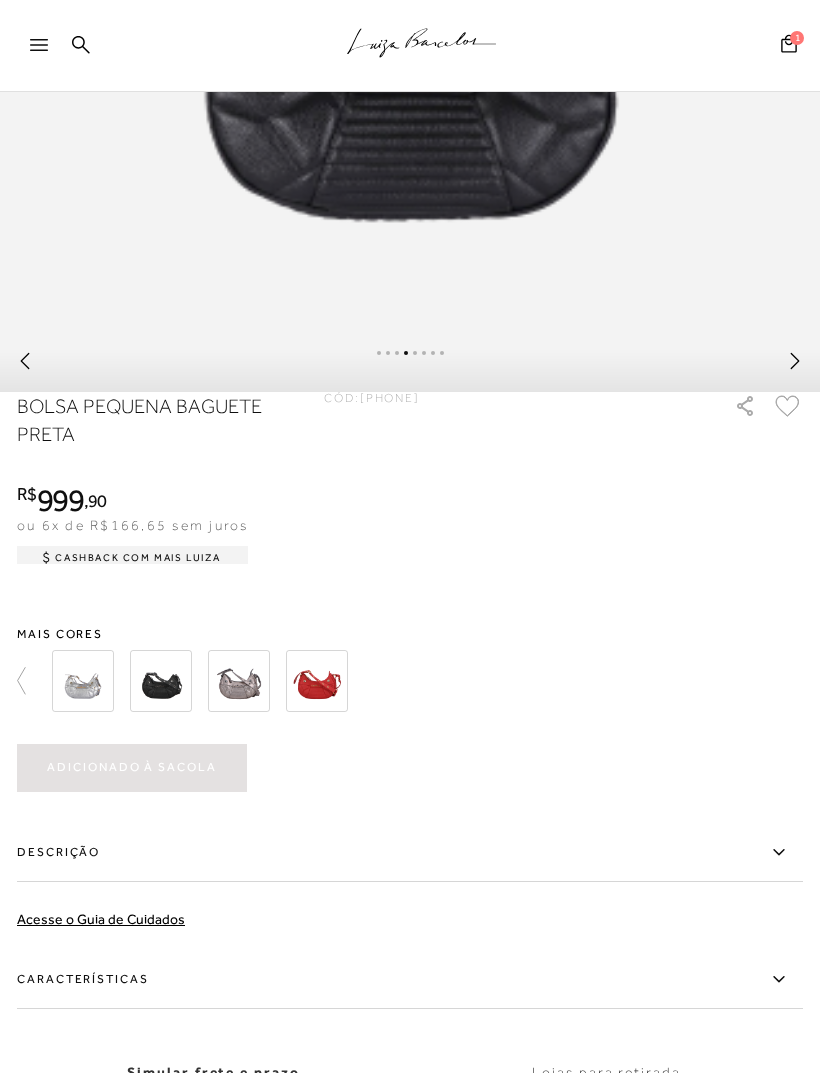 click 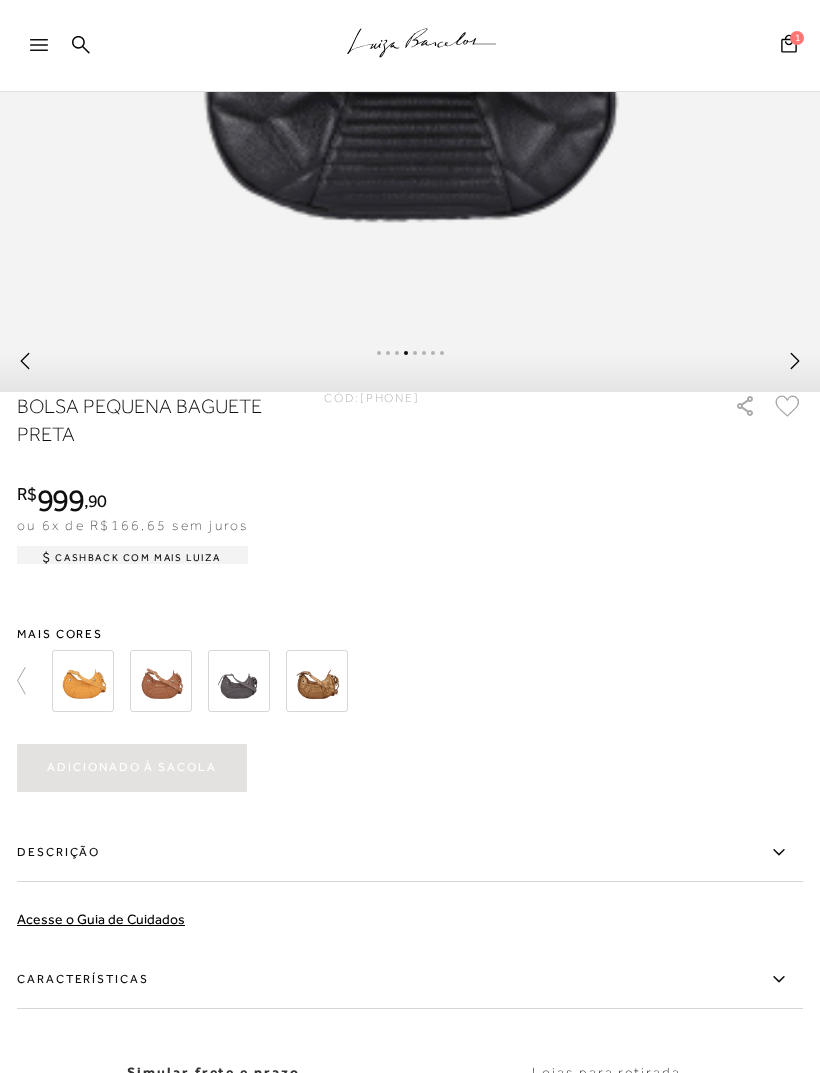 click at bounding box center [317, 681] 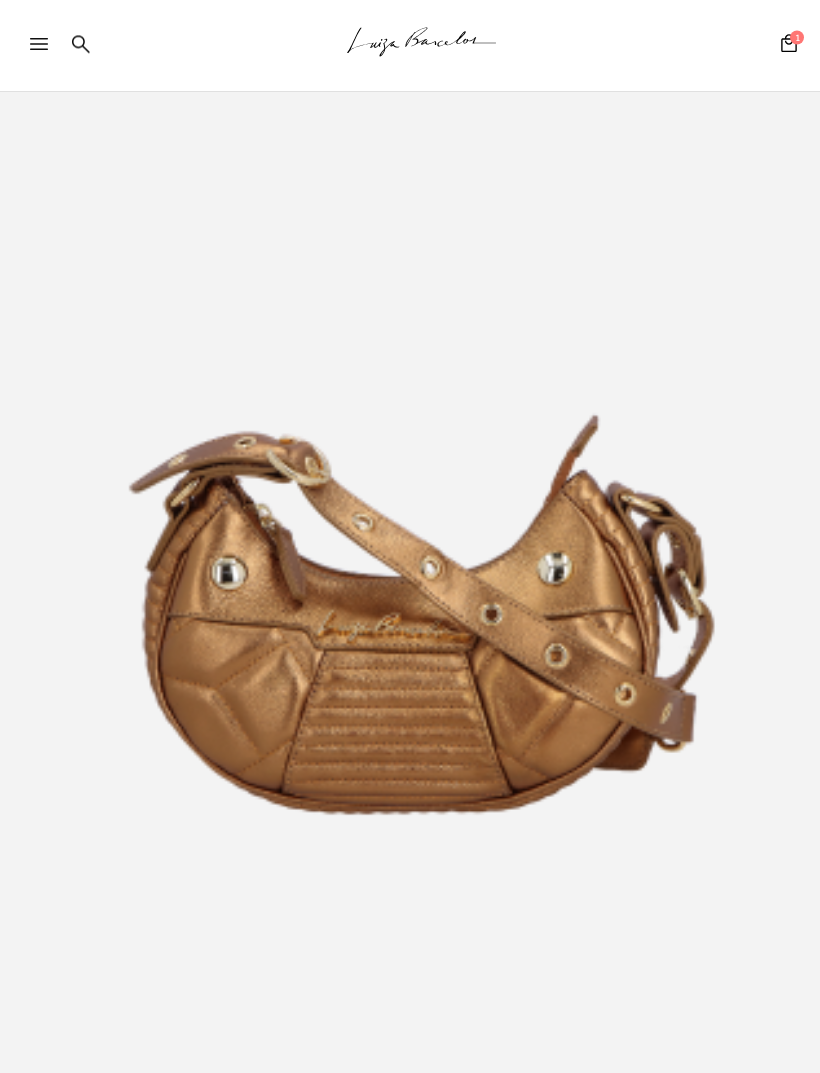 scroll, scrollTop: 163, scrollLeft: 0, axis: vertical 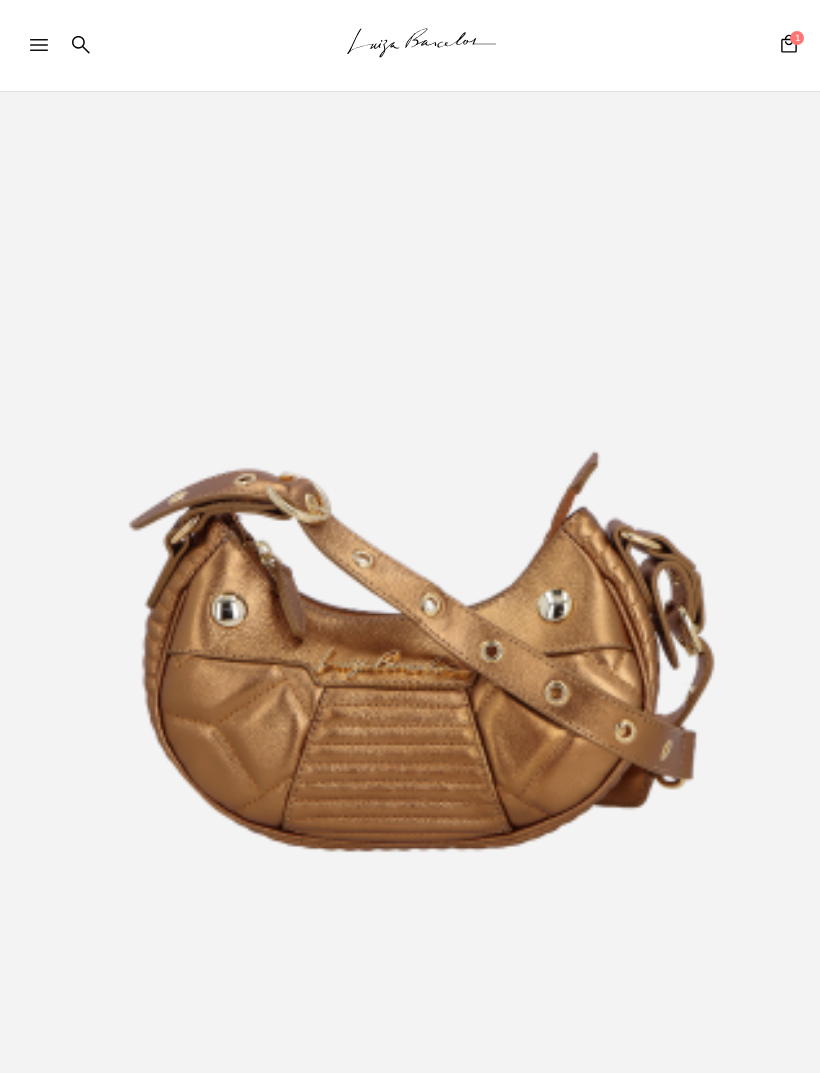 click 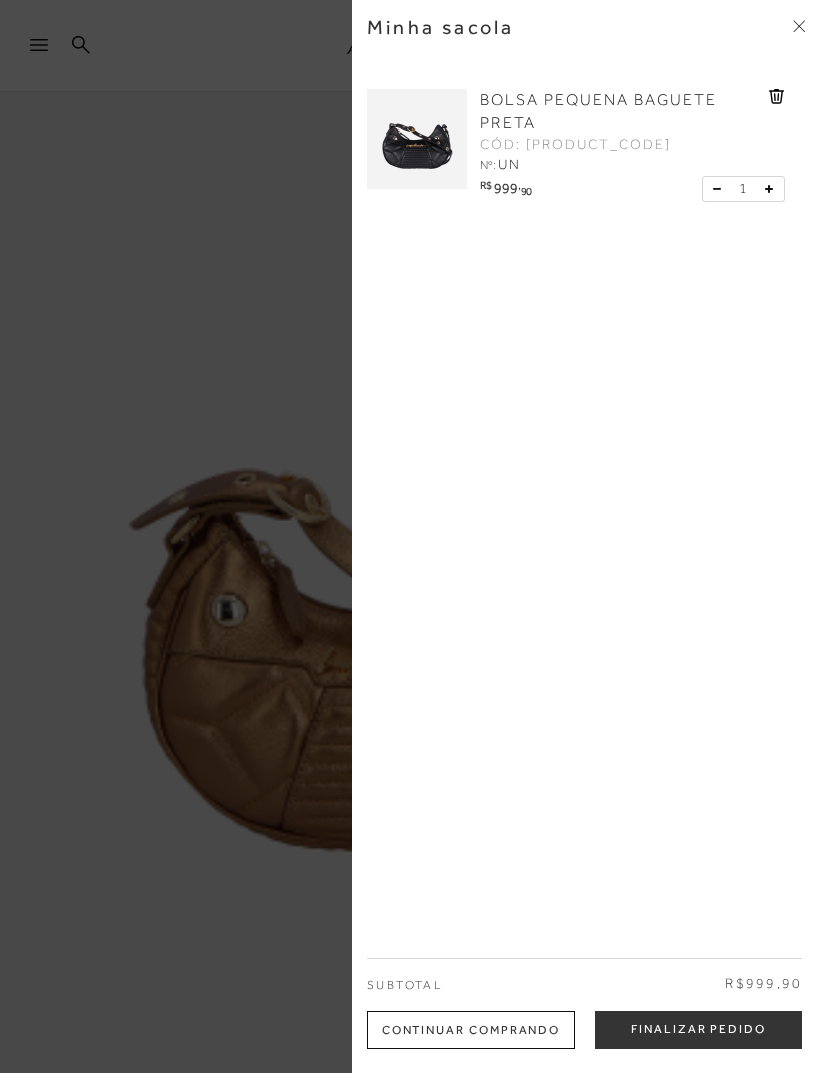 click at bounding box center [410, 536] 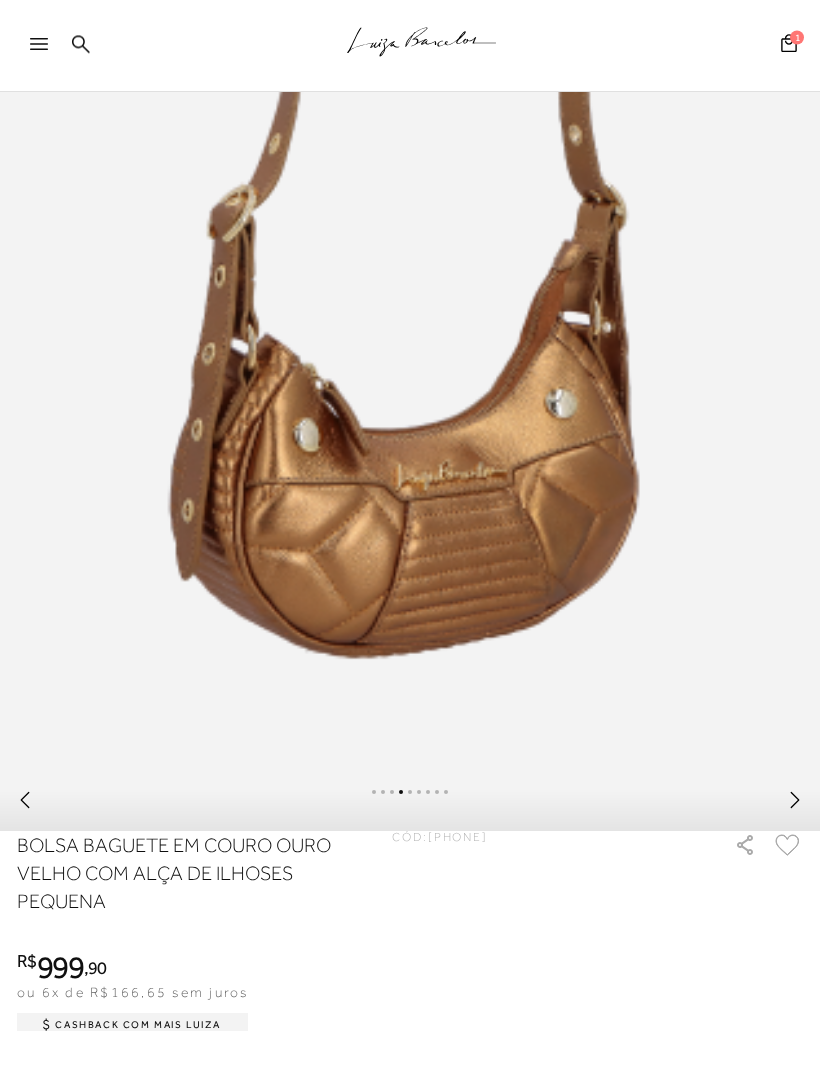 scroll, scrollTop: 625, scrollLeft: 0, axis: vertical 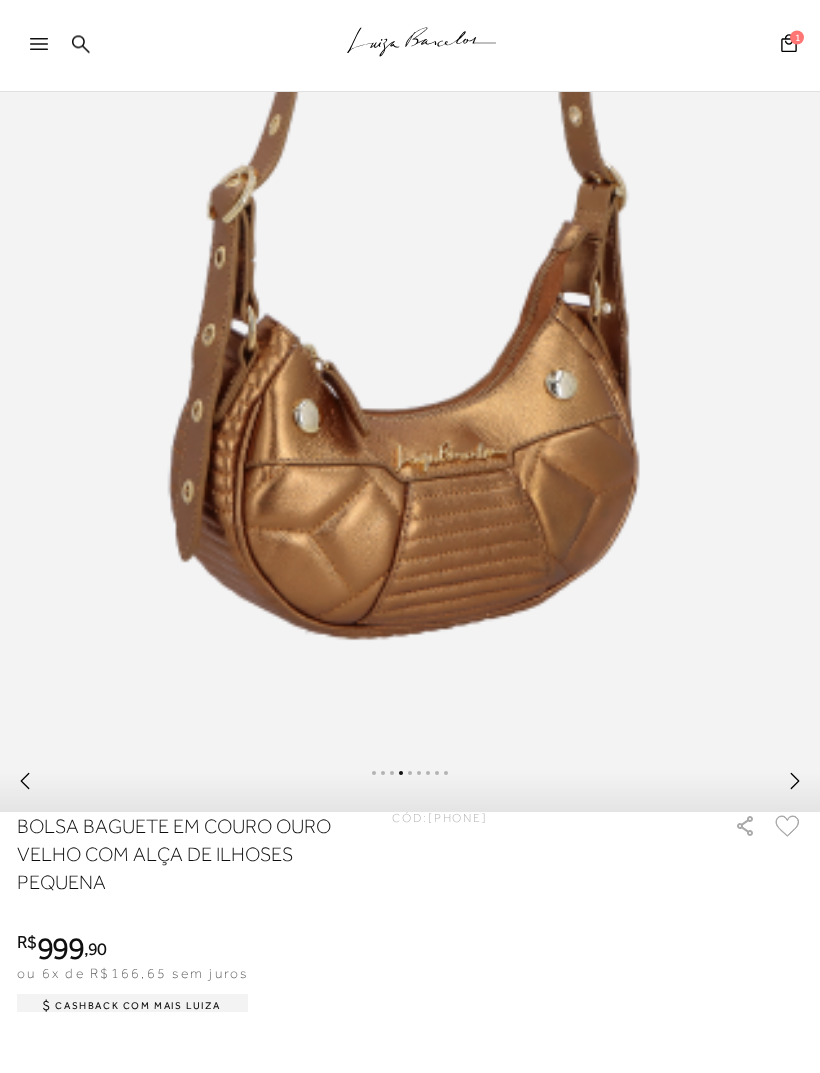 click on "1" at bounding box center [789, 46] 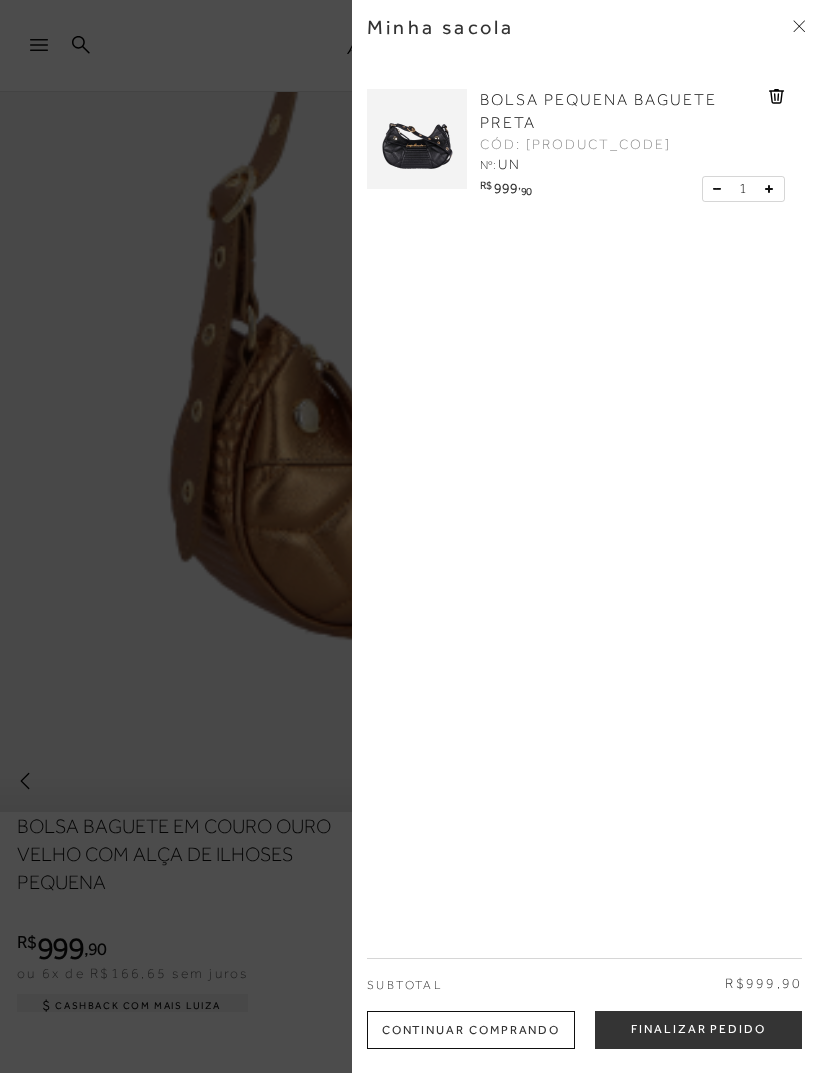 click at bounding box center (417, 139) 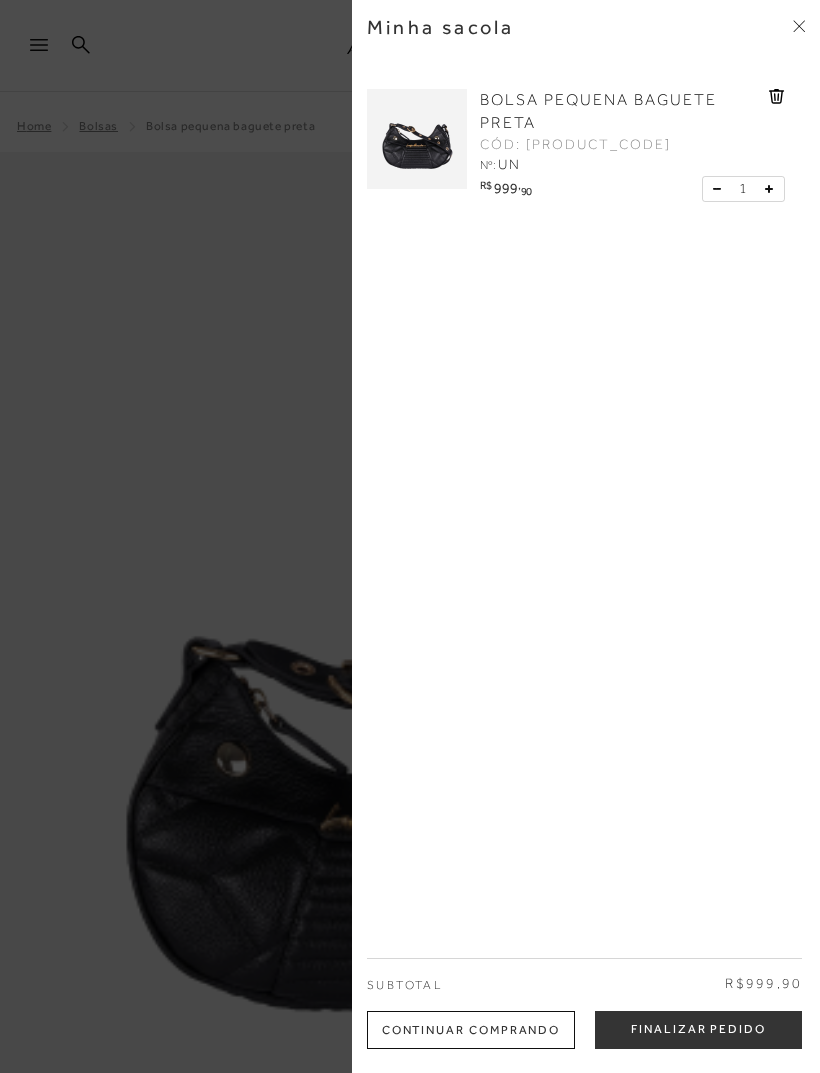 scroll, scrollTop: 0, scrollLeft: 0, axis: both 